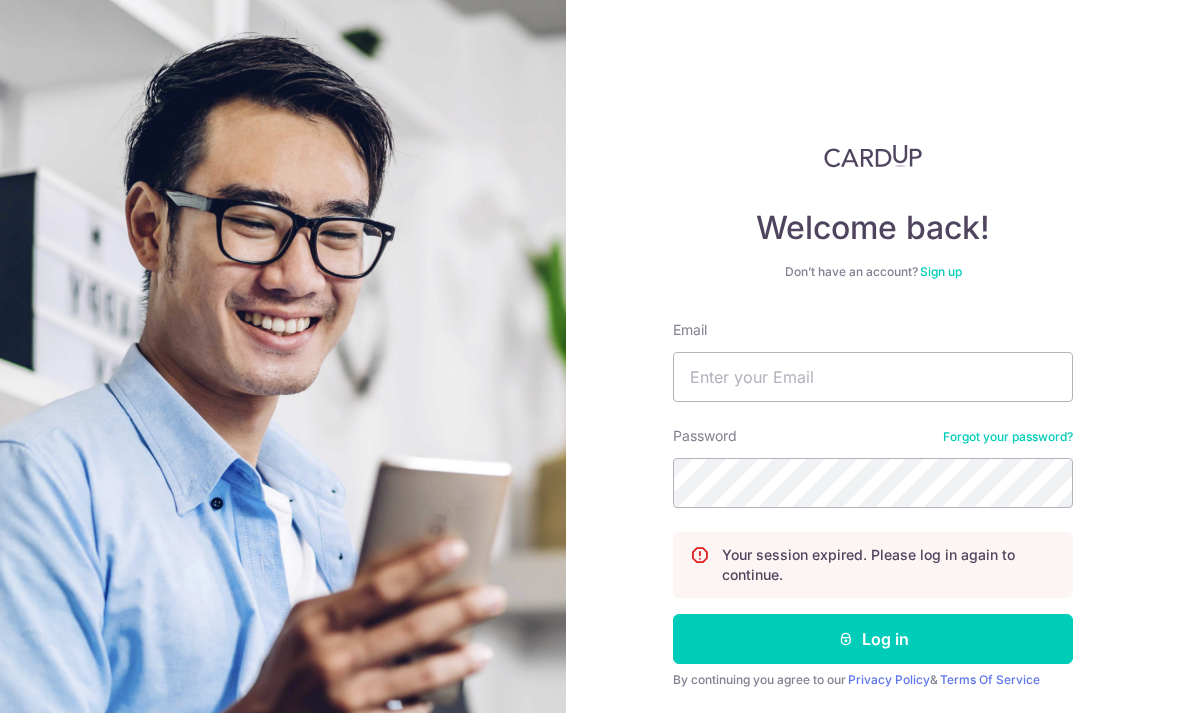 scroll, scrollTop: 200, scrollLeft: 0, axis: vertical 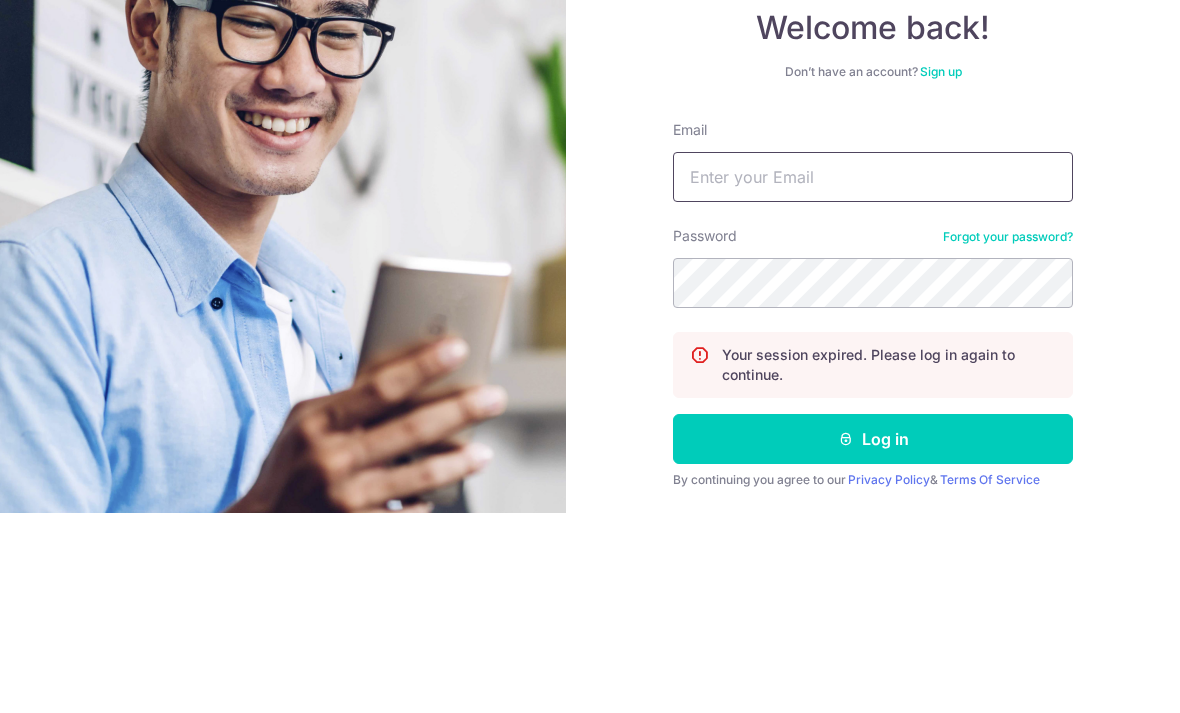 type on "Hlk_kuen@yahoo.com" 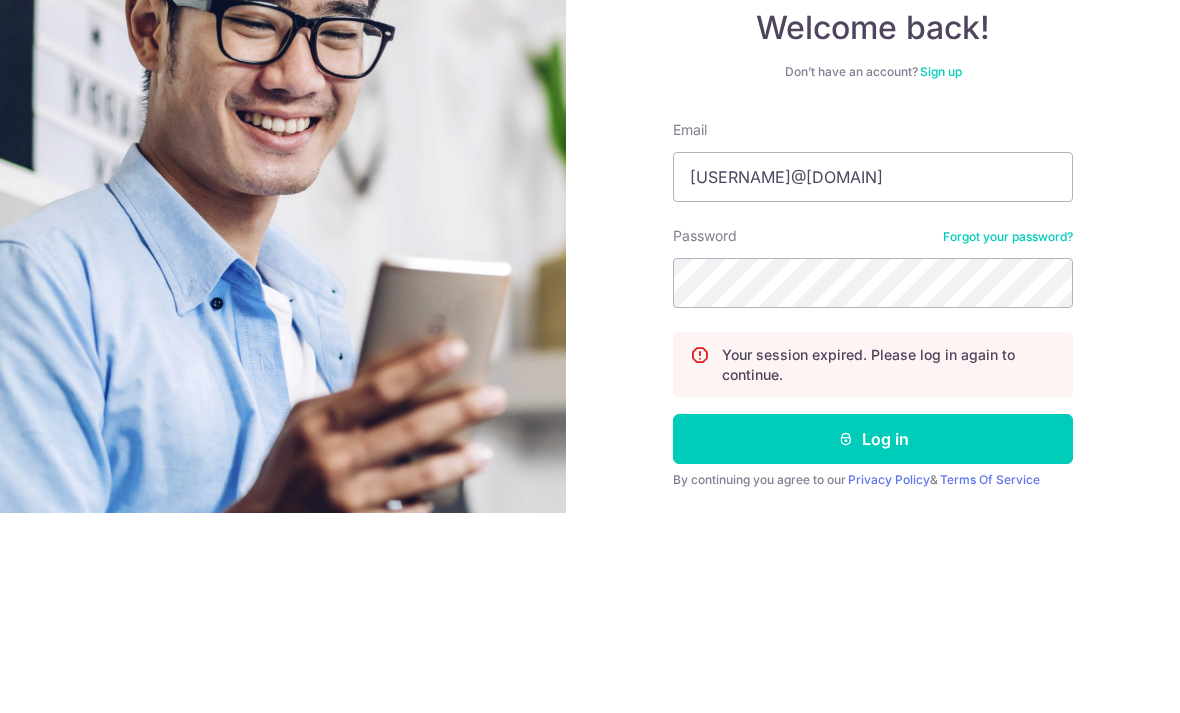 click on "Log in" at bounding box center [873, 639] 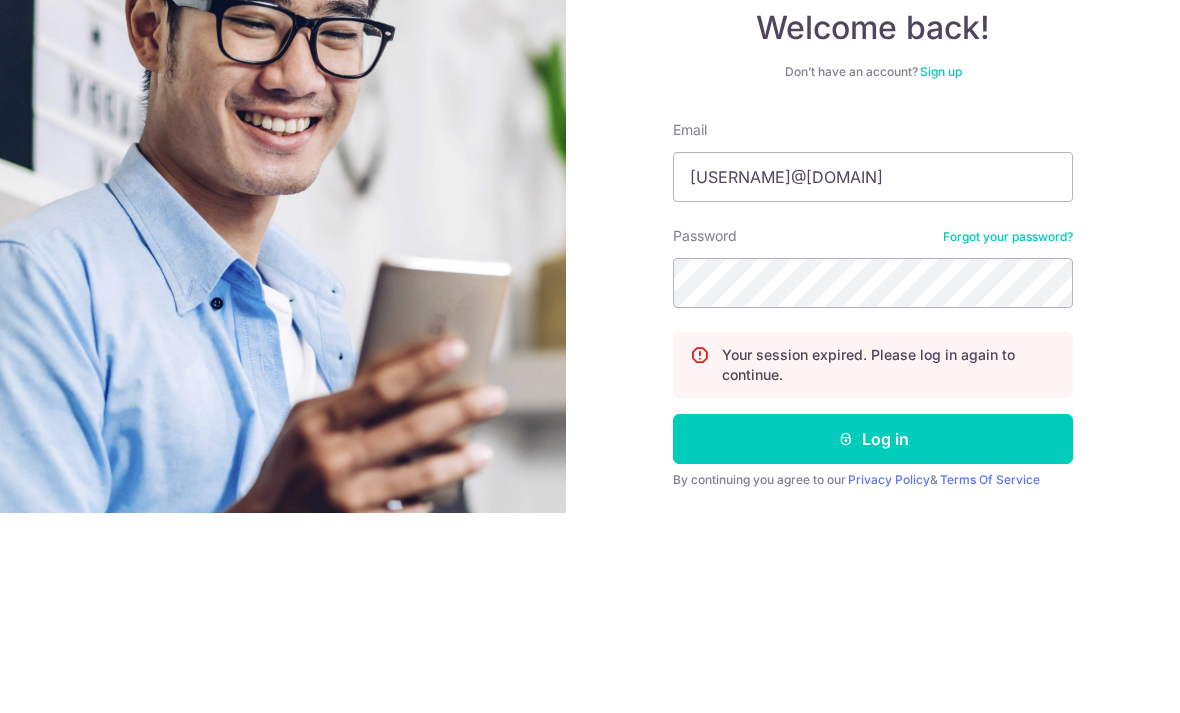 click on "Log in" at bounding box center (873, 639) 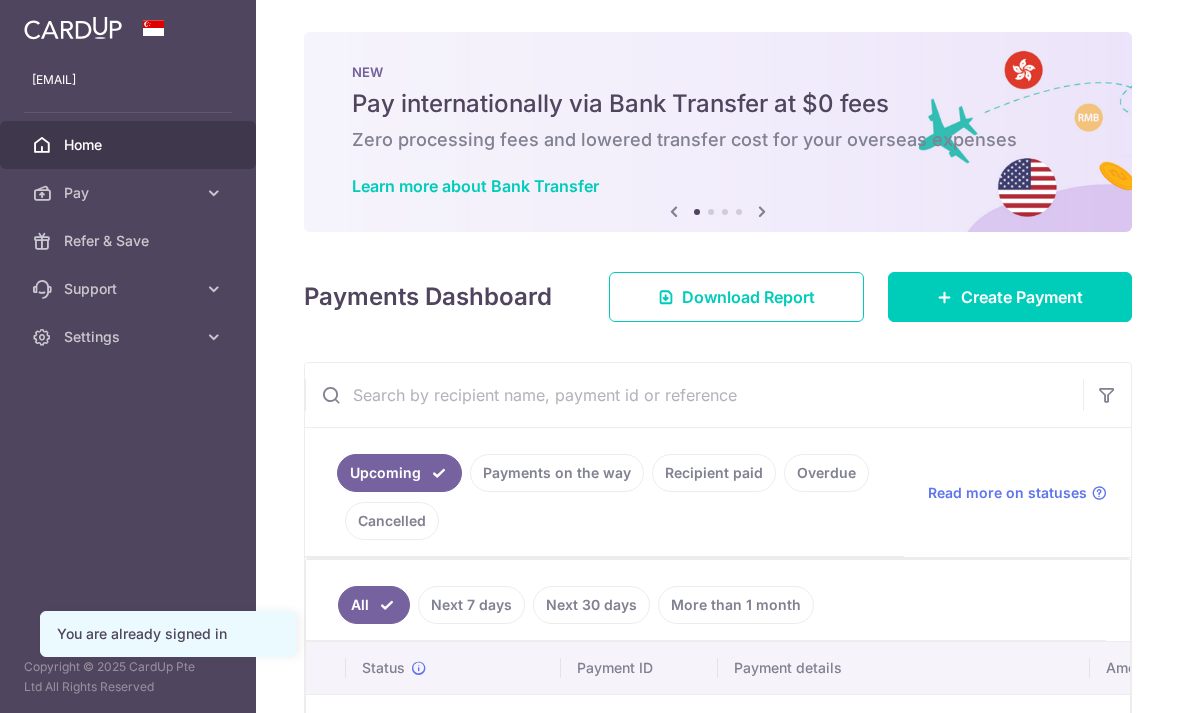 scroll, scrollTop: 0, scrollLeft: 0, axis: both 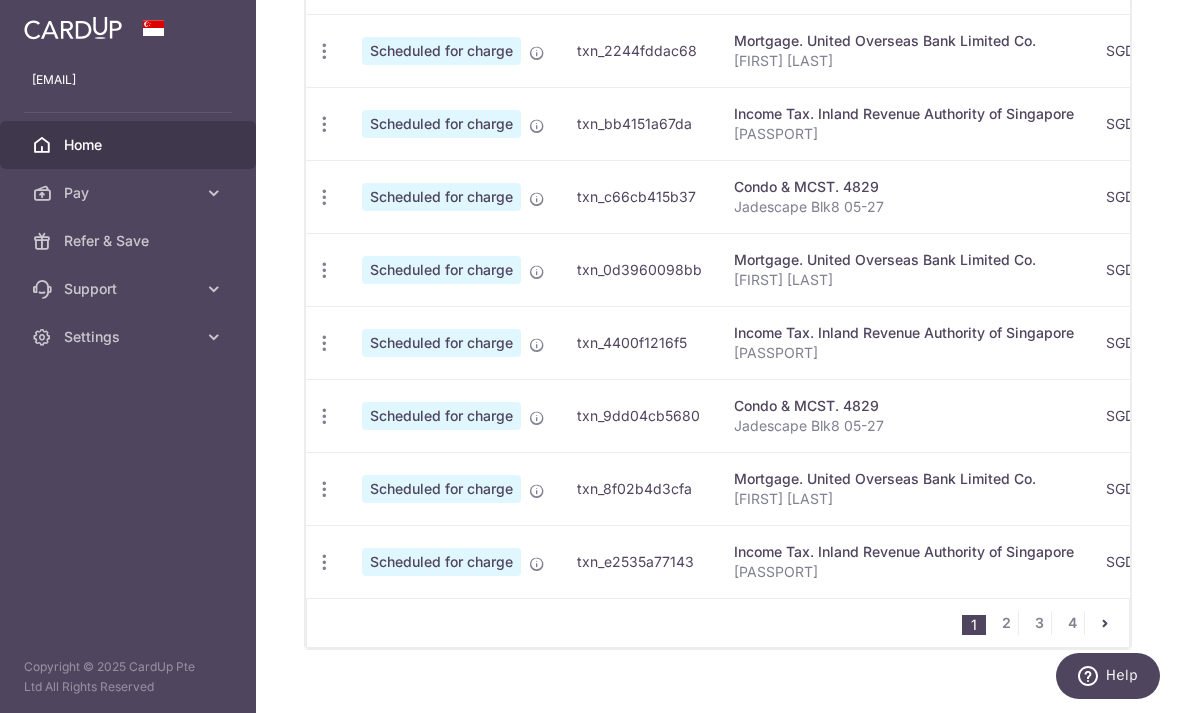 click at bounding box center (324, -95) 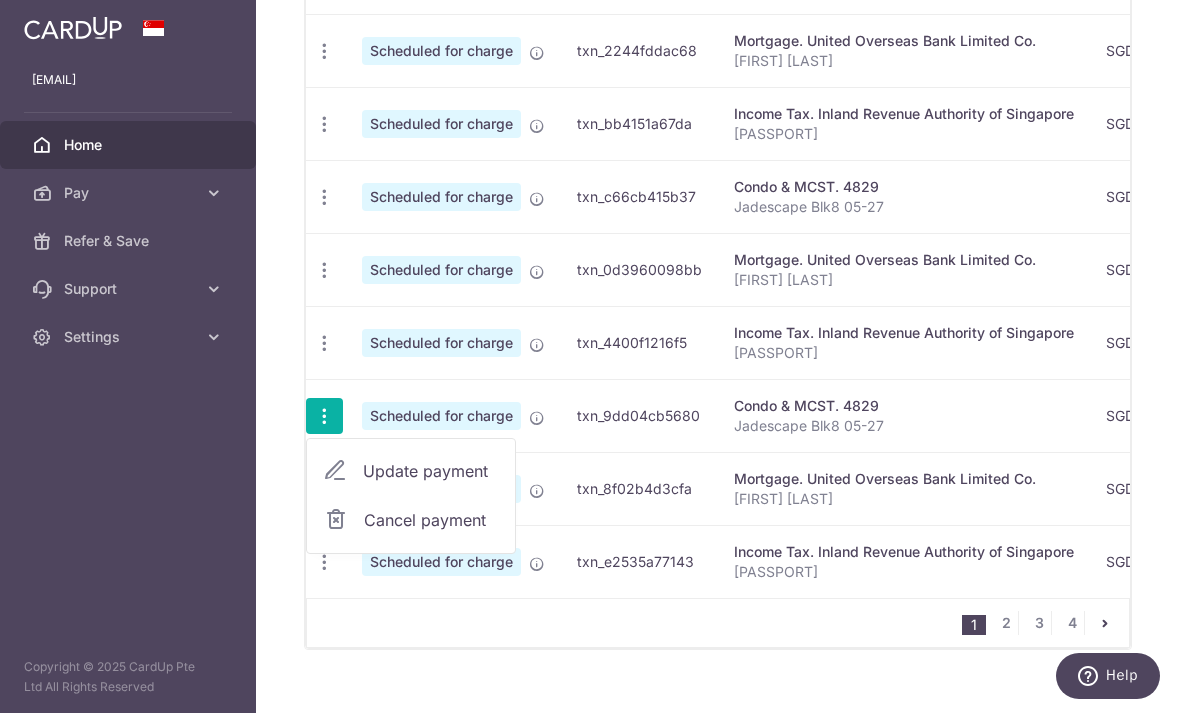click on "Update payment" at bounding box center [431, 471] 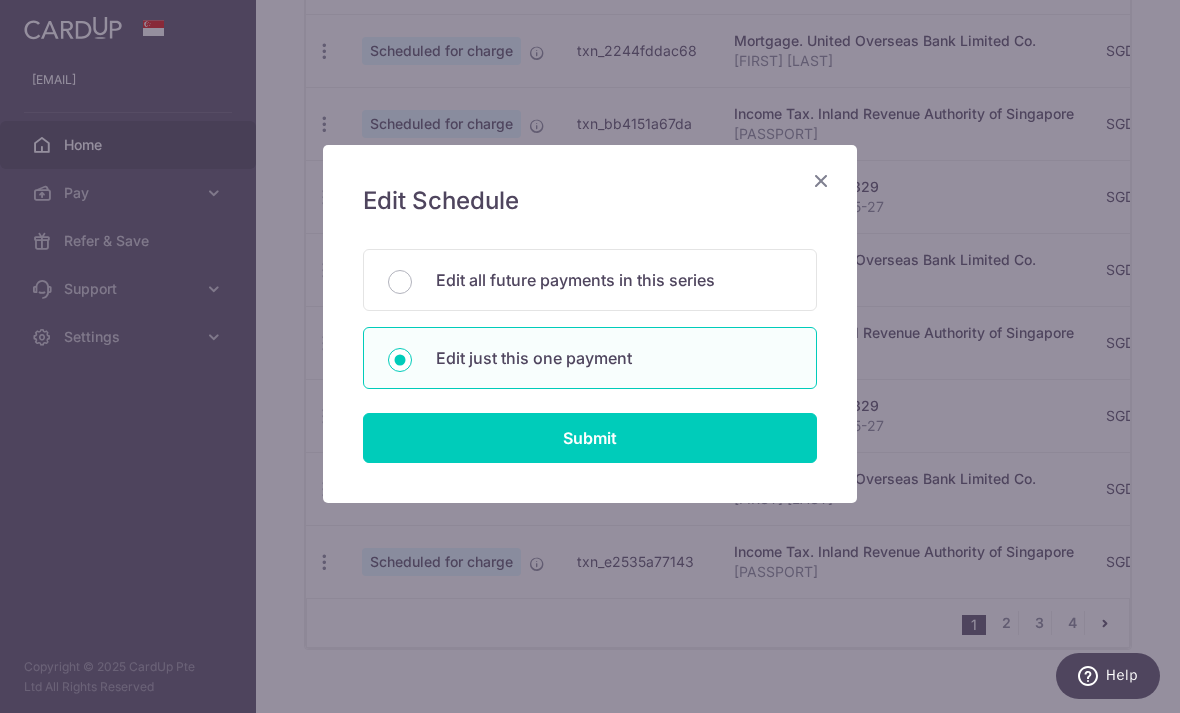 click on "Submit" at bounding box center [590, 438] 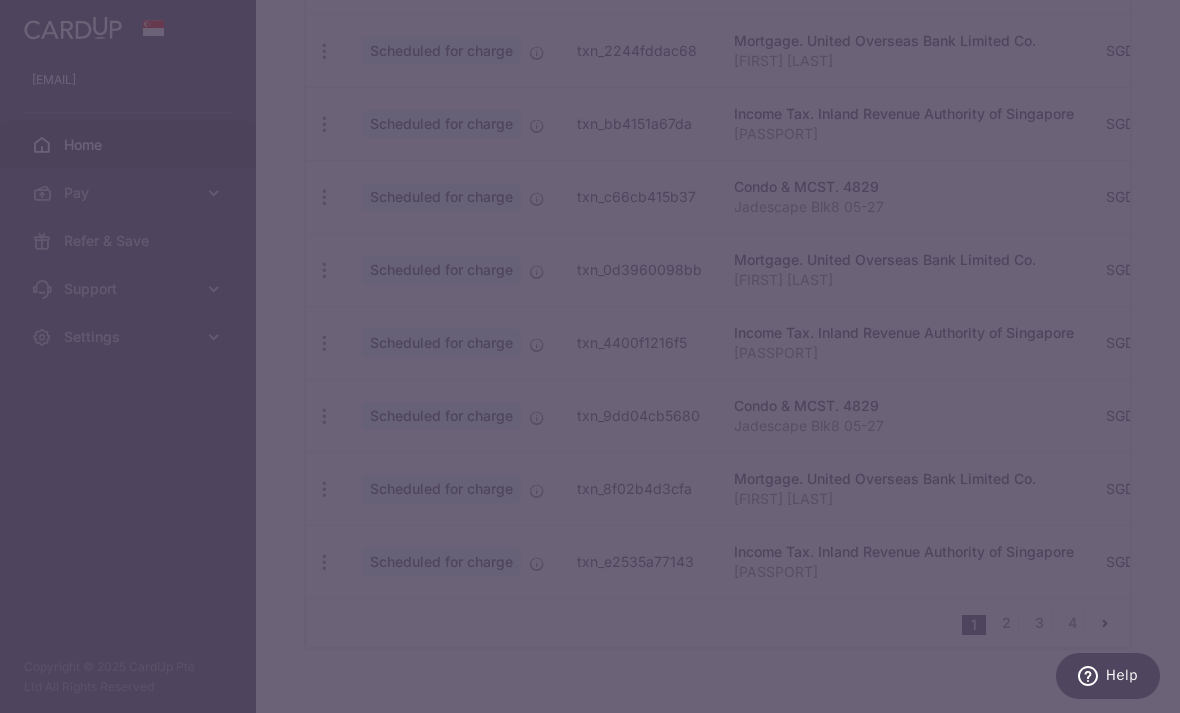 type on "REC185" 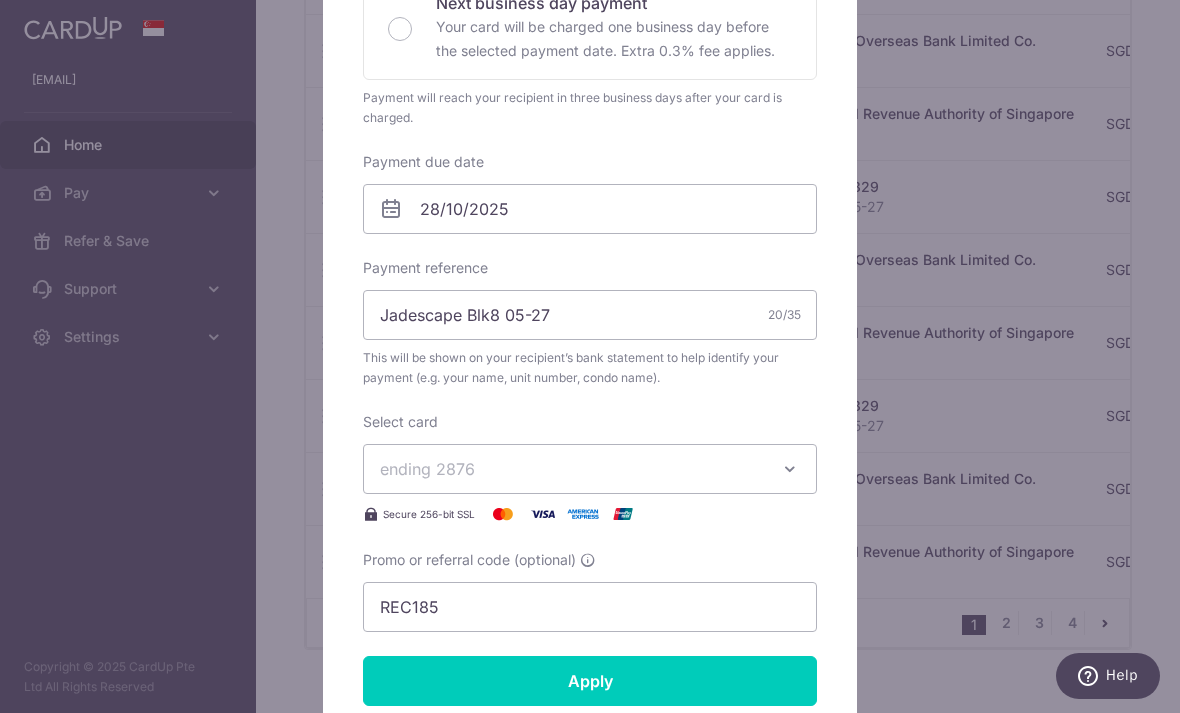 scroll, scrollTop: 500, scrollLeft: 0, axis: vertical 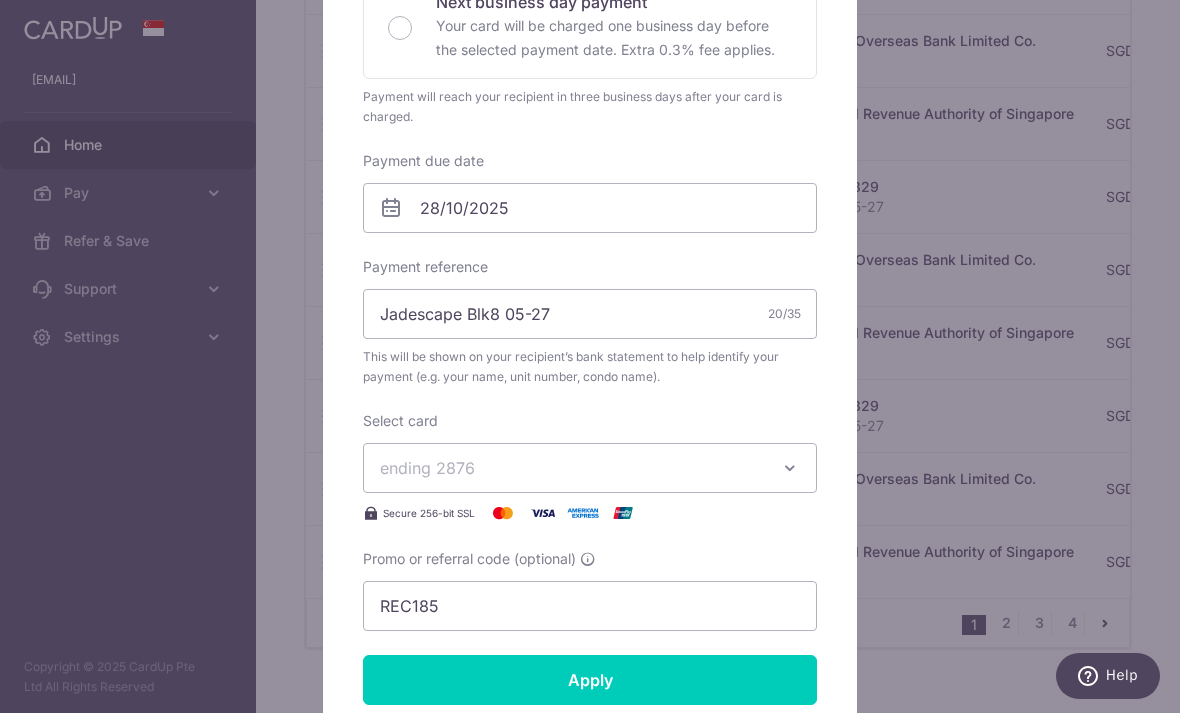 click on "Edit payment
By clicking apply,  you will make changes to all   payments to  4829  scheduled from
.
By clicking below, you confirm you are editing this payment to  4829  on
28/10/2025 .
SGD" at bounding box center (590, 356) 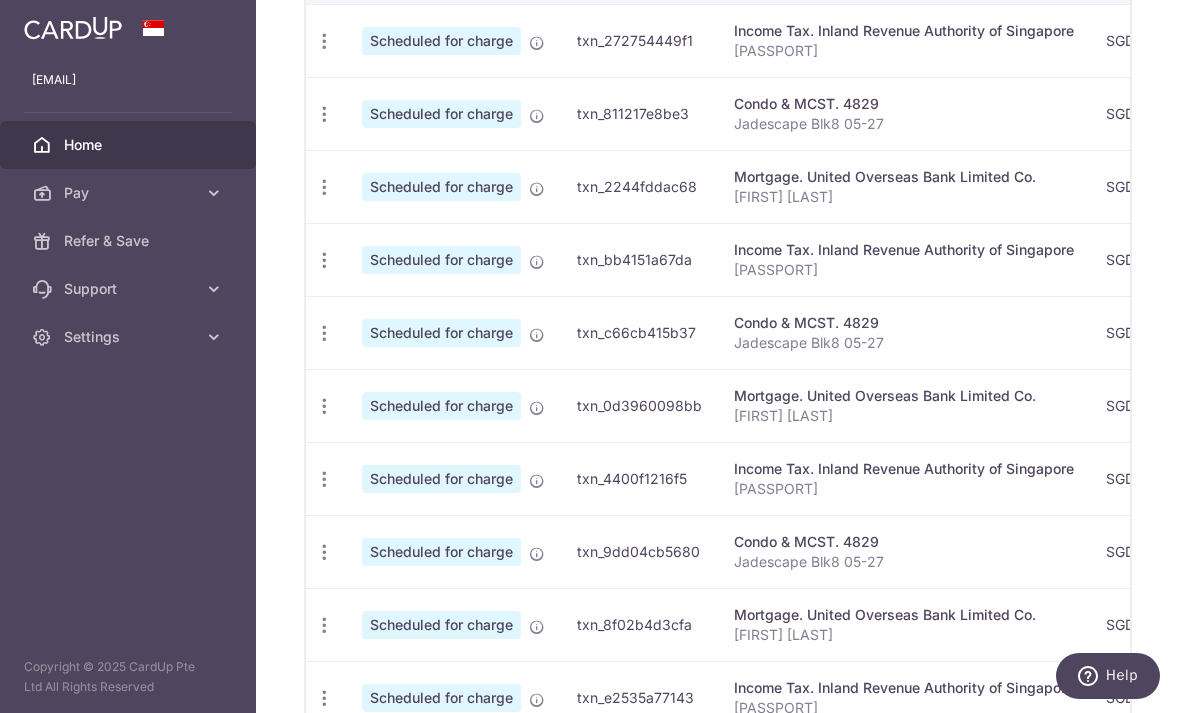 scroll, scrollTop: 707, scrollLeft: 0, axis: vertical 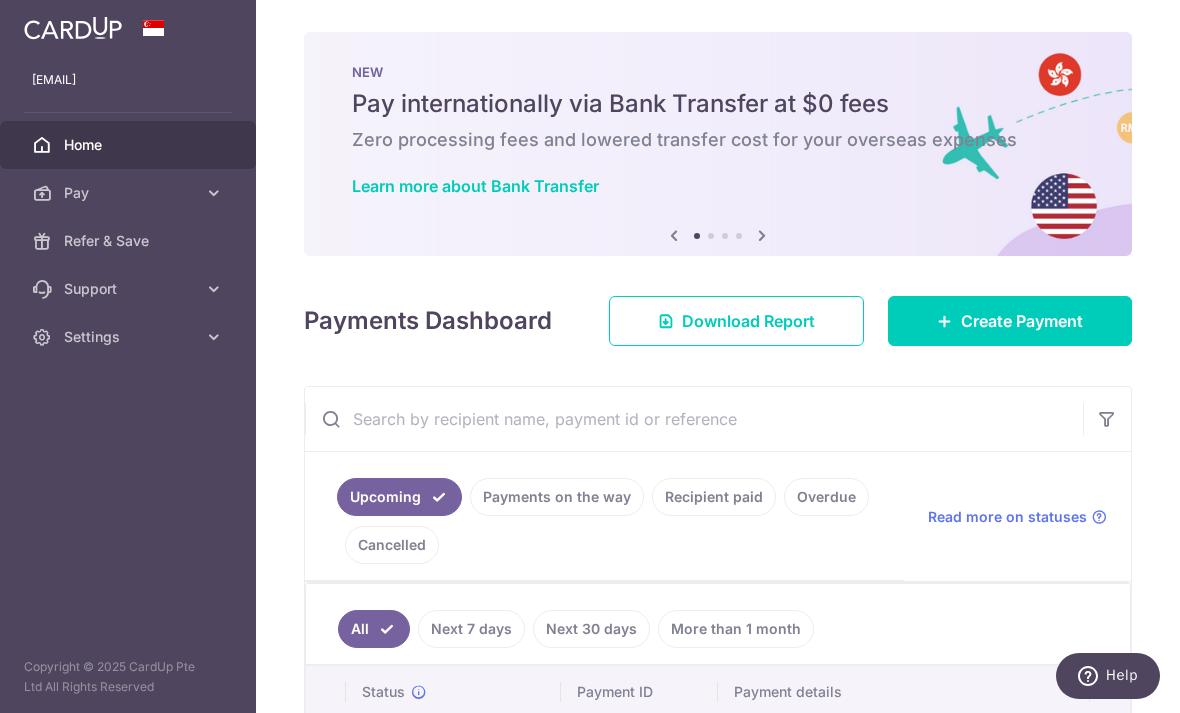 click on "Create Payment" at bounding box center [1022, 321] 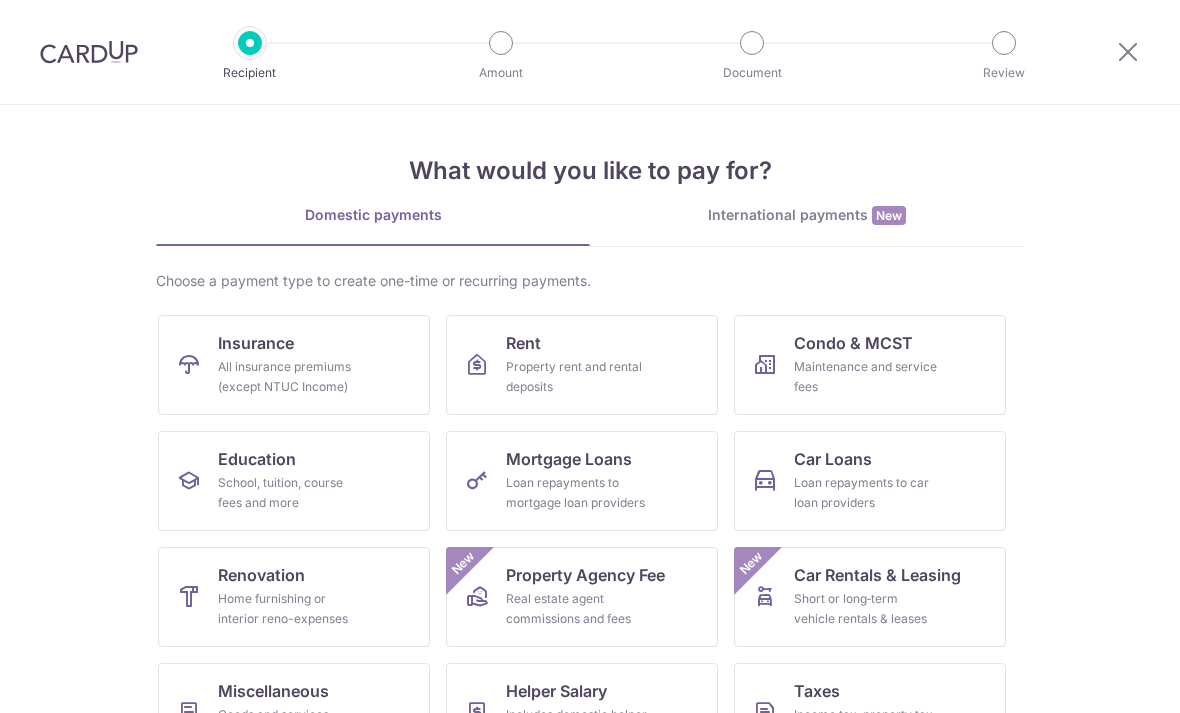 scroll, scrollTop: 0, scrollLeft: 0, axis: both 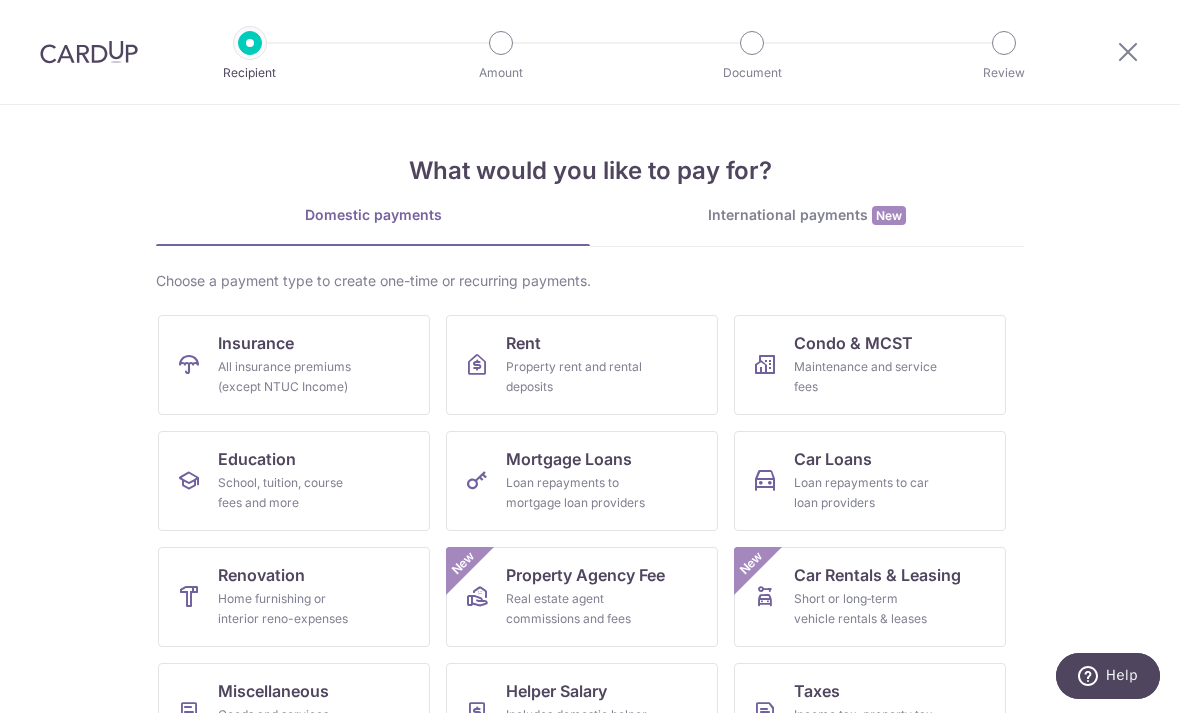click on "Maintenance and service fees" at bounding box center [866, 377] 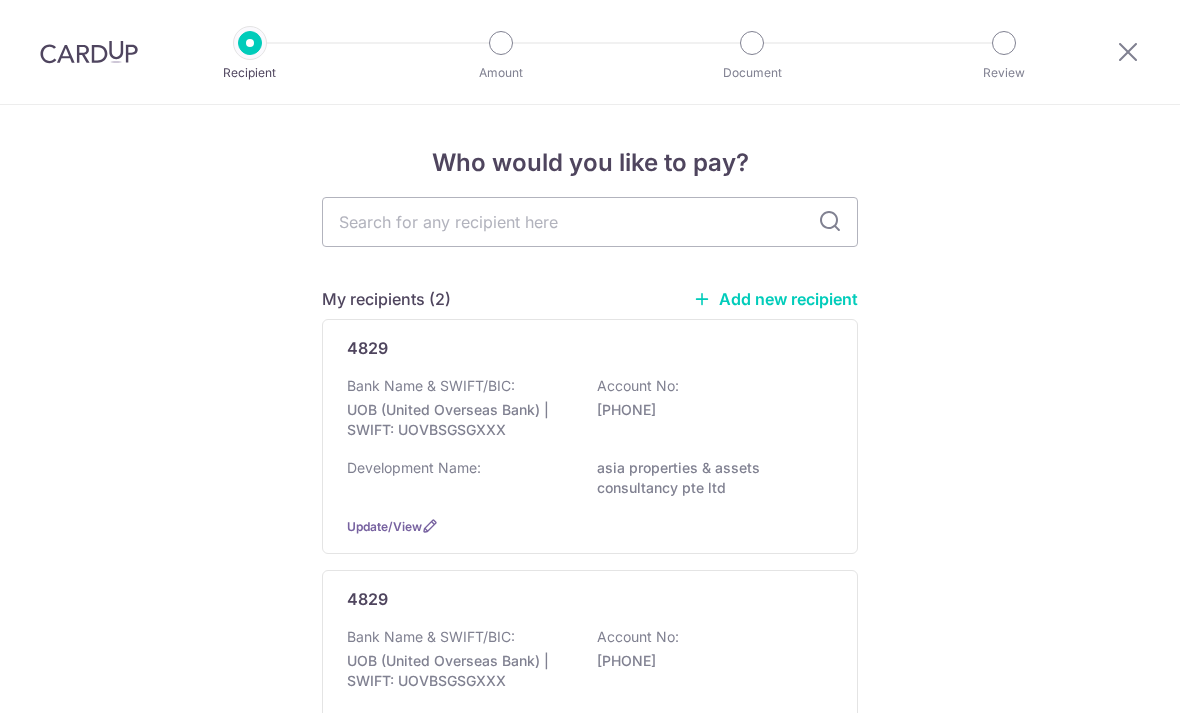 scroll, scrollTop: 0, scrollLeft: 0, axis: both 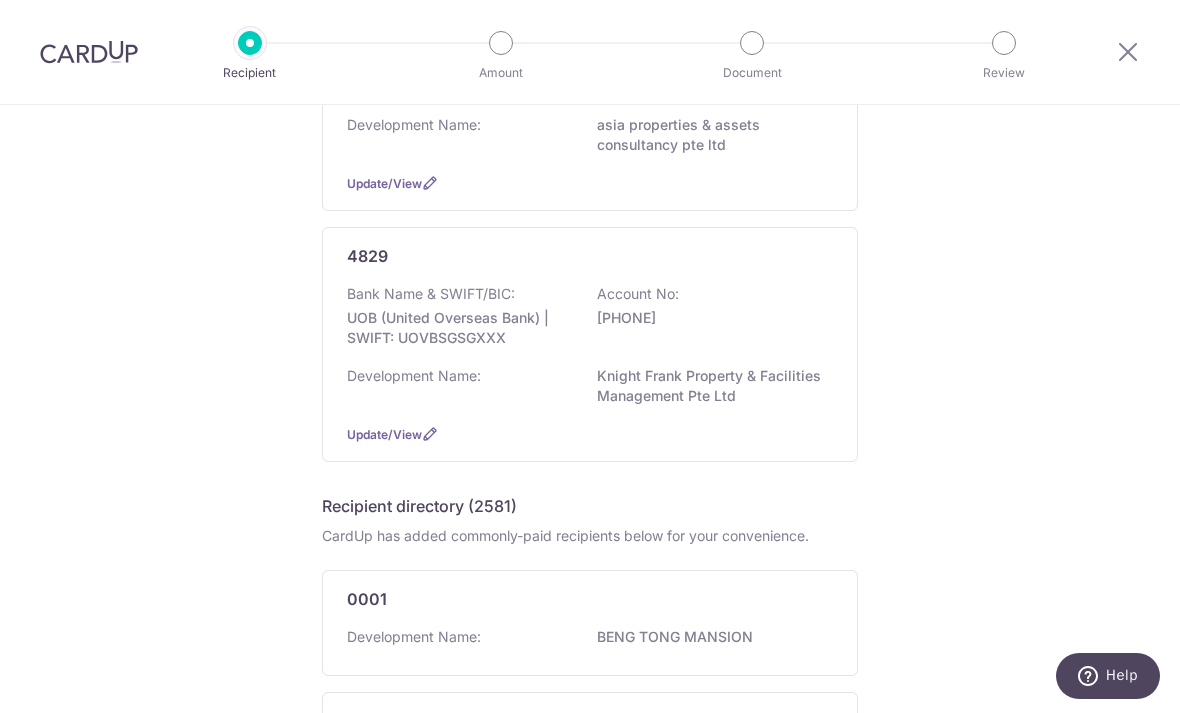 click on "Development Name:
Knight Frank Property & Facilities Management Pte Ltd" at bounding box center (590, 387) 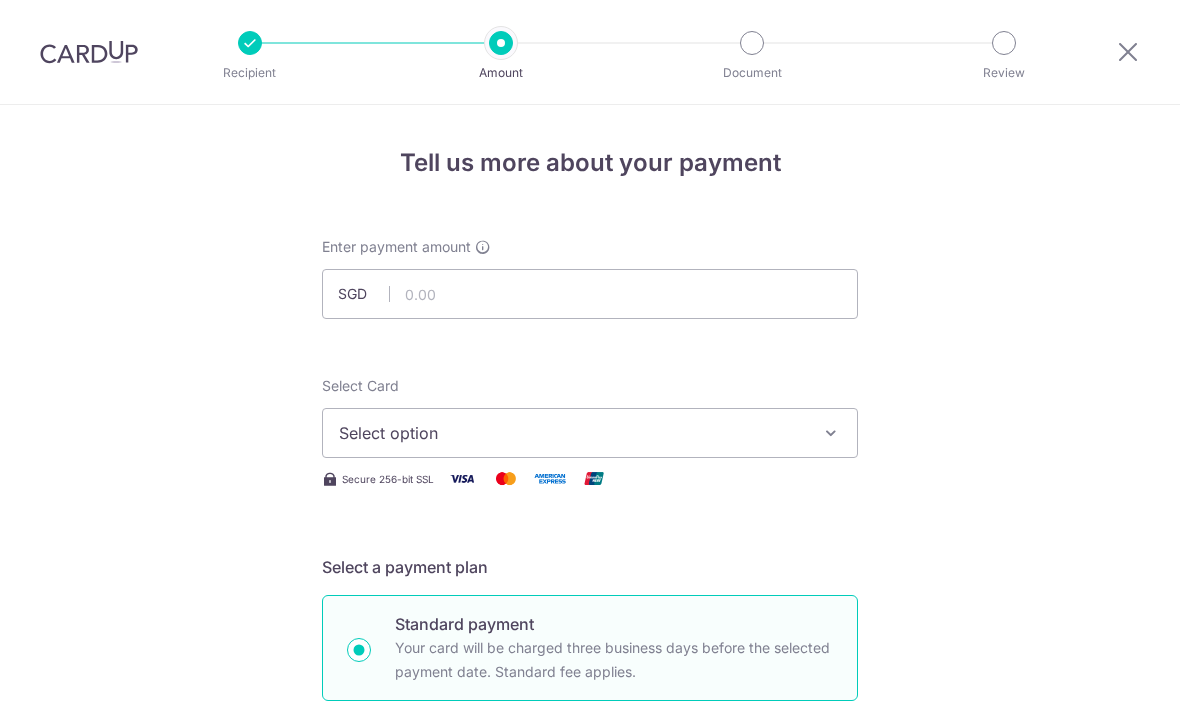 scroll, scrollTop: 0, scrollLeft: 0, axis: both 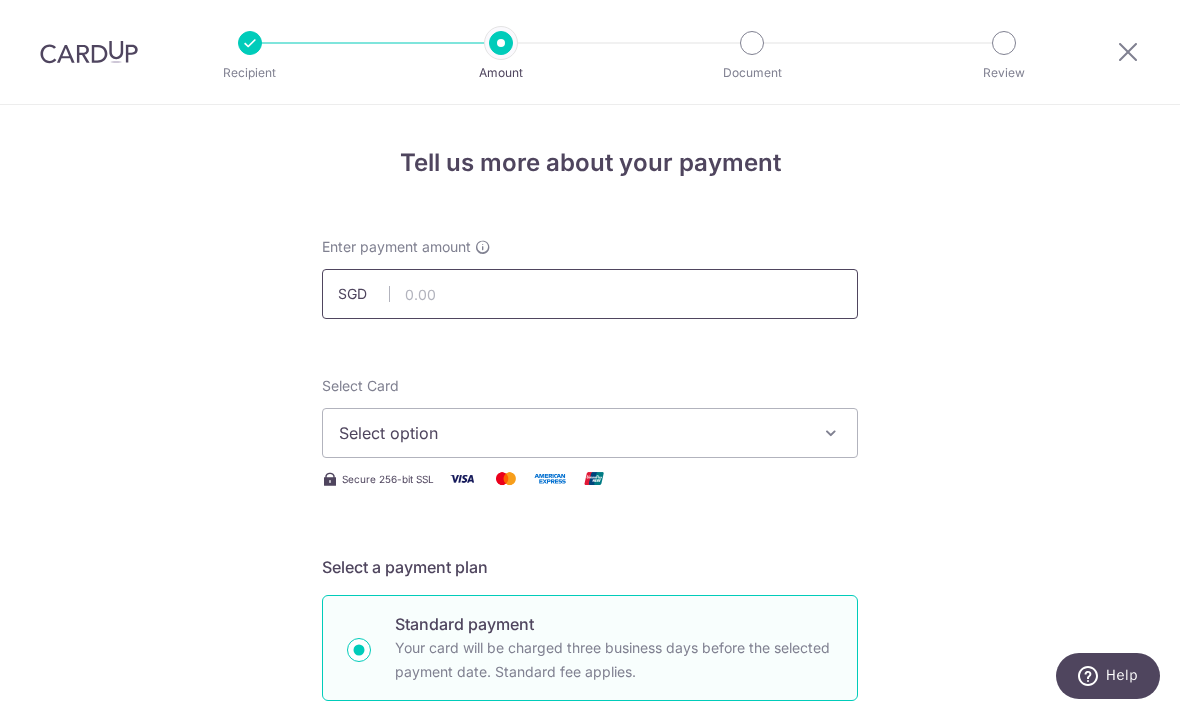 click at bounding box center (590, 294) 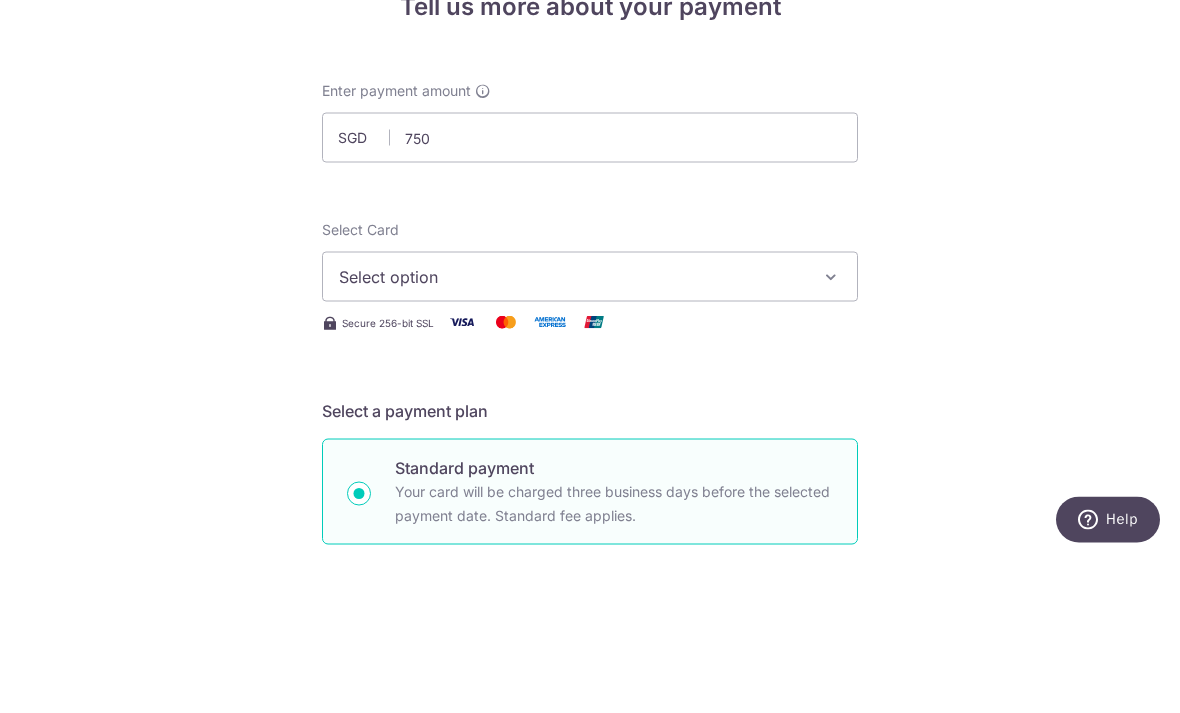 click on "Tell us more about your payment
Enter payment amount
SGD
750
Select Card
Select option
Add credit card
Your Cards
**** 2876
**** 4001
Secure 256-bit SSL
Text
New card details
Card
Secure 256-bit SSL" at bounding box center [590, 1009] 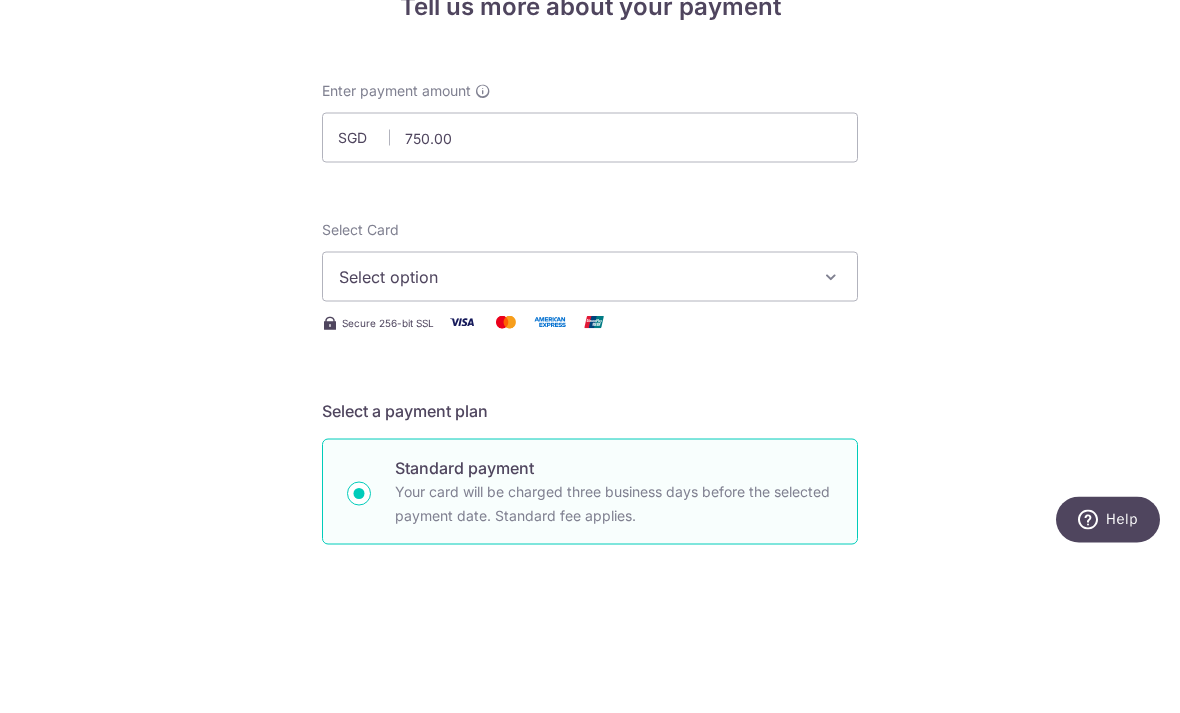 scroll, scrollTop: 64, scrollLeft: 0, axis: vertical 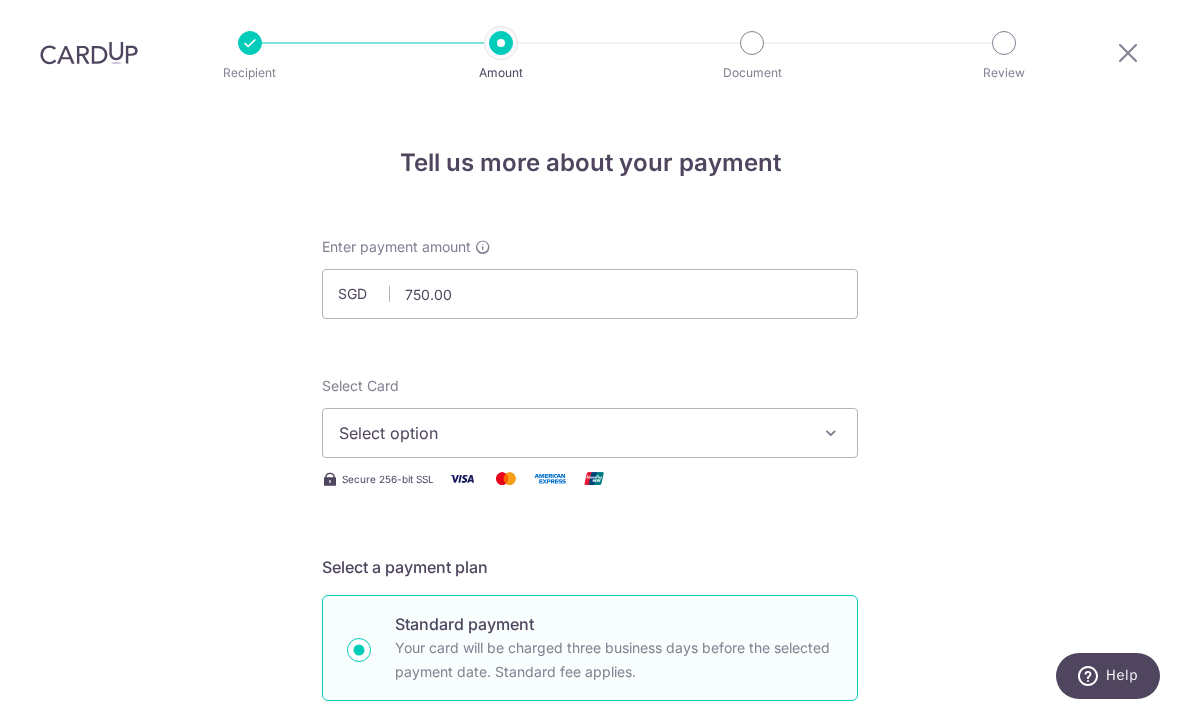 click on "Select option" at bounding box center (572, 433) 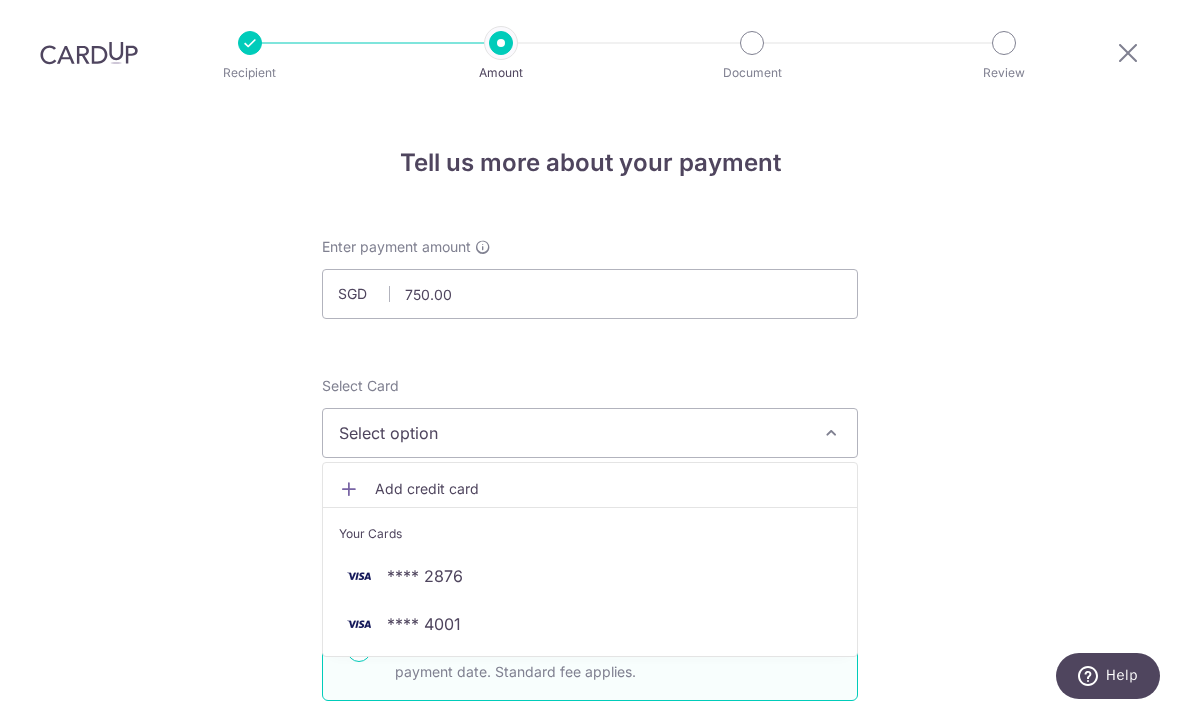 click on "**** 2876" at bounding box center (590, 576) 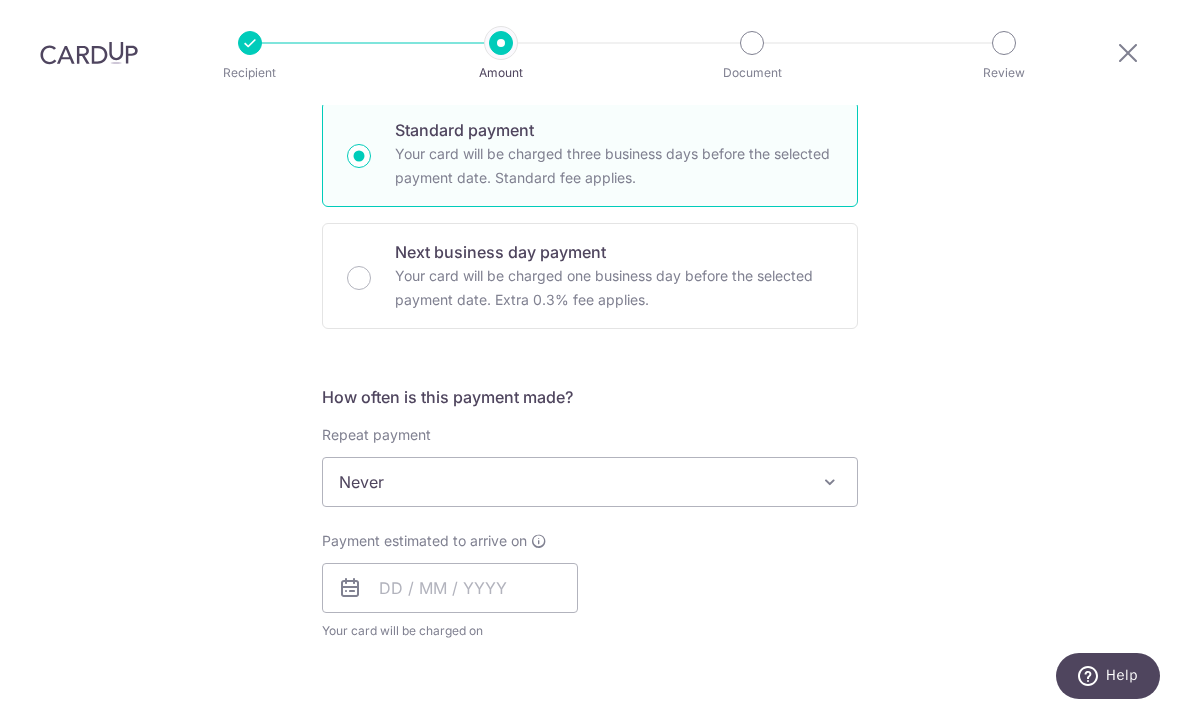 scroll, scrollTop: 507, scrollLeft: 0, axis: vertical 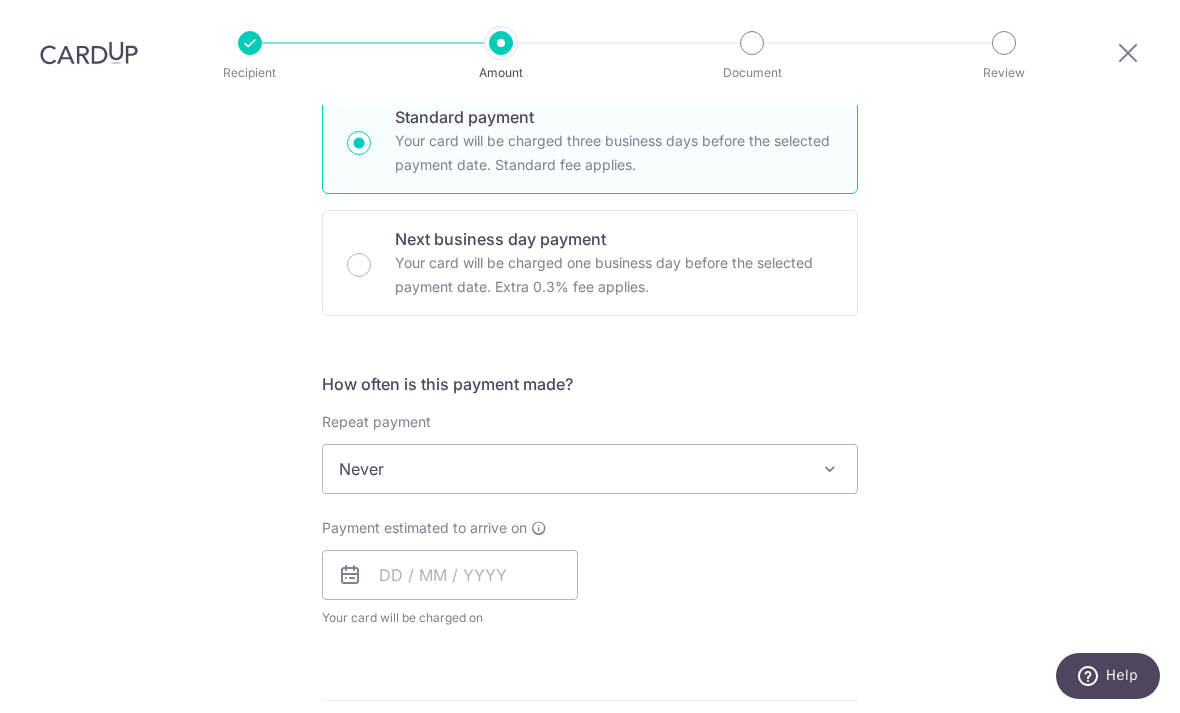 click on "Never" at bounding box center (590, 469) 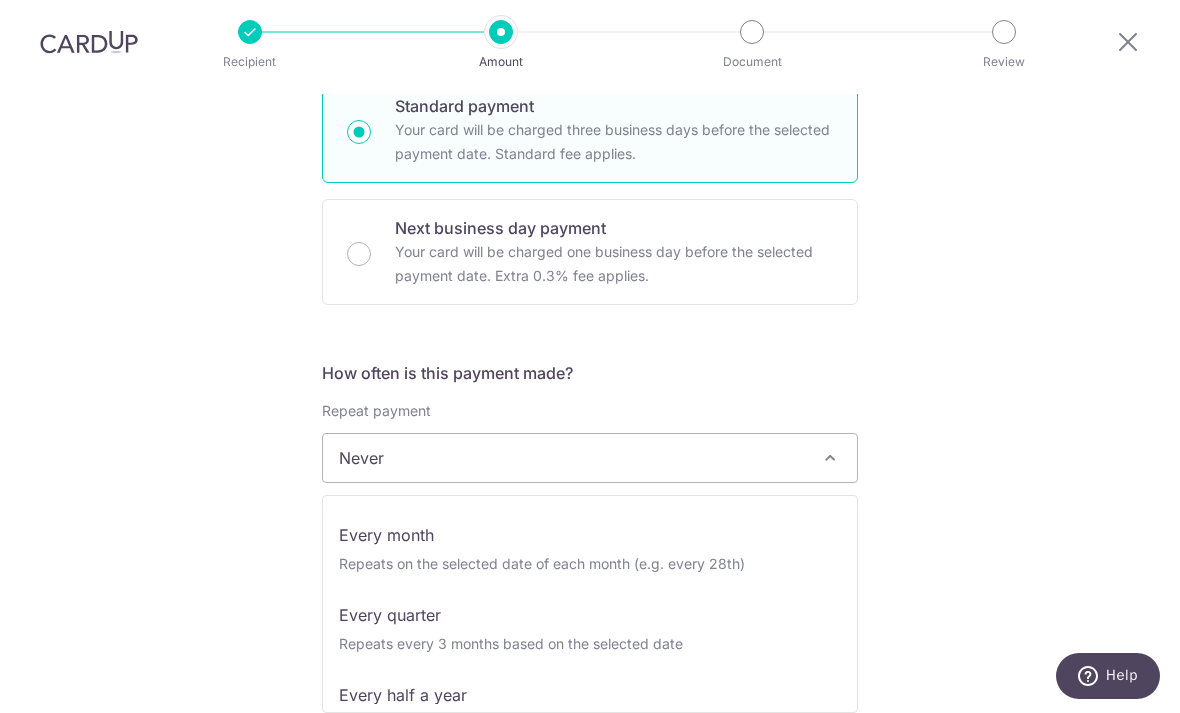 scroll, scrollTop: 167, scrollLeft: 0, axis: vertical 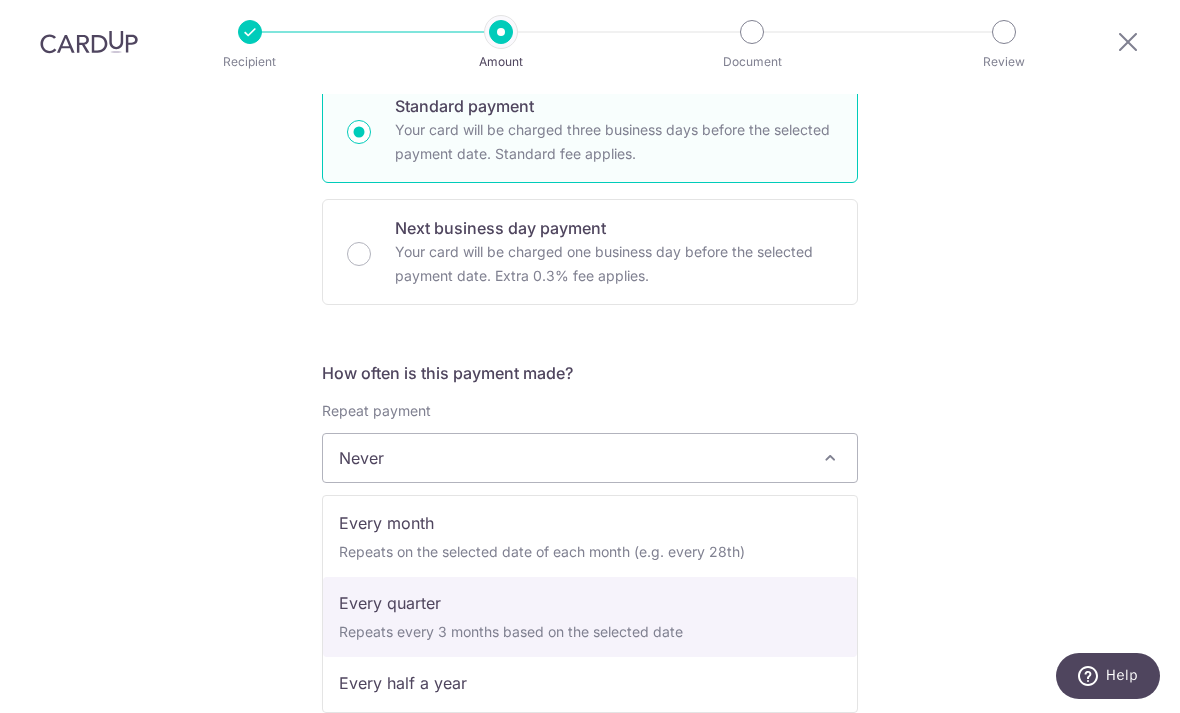 select on "4" 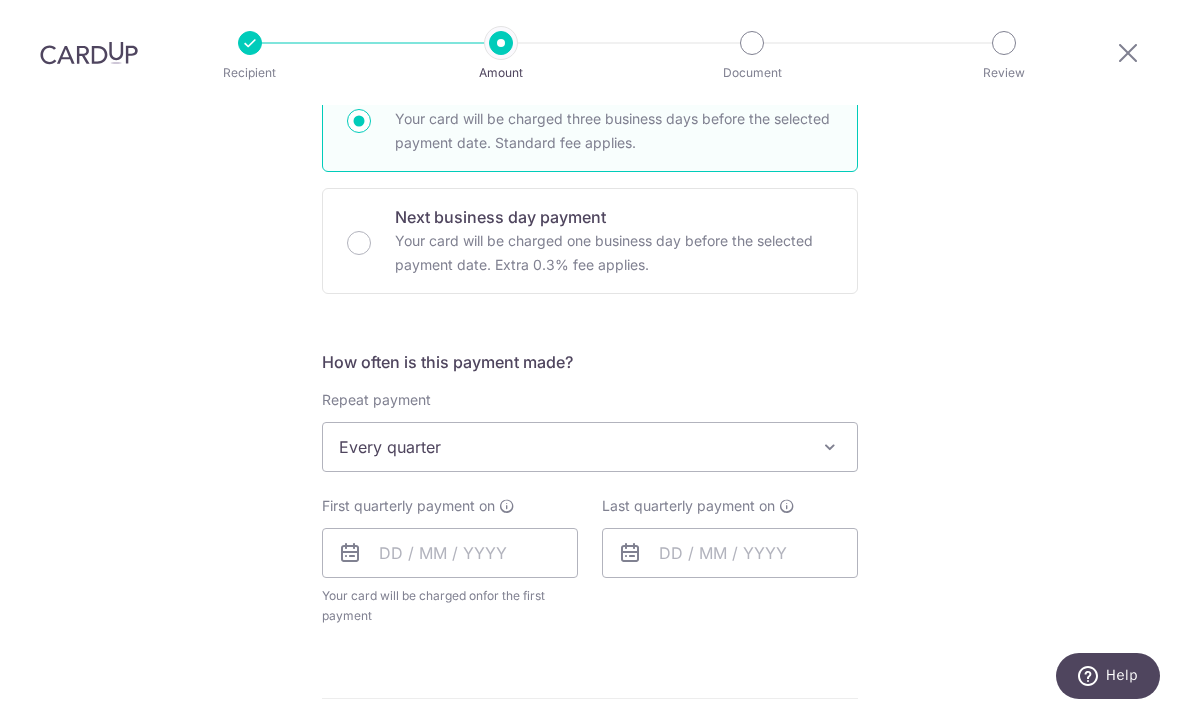 scroll, scrollTop: 530, scrollLeft: 0, axis: vertical 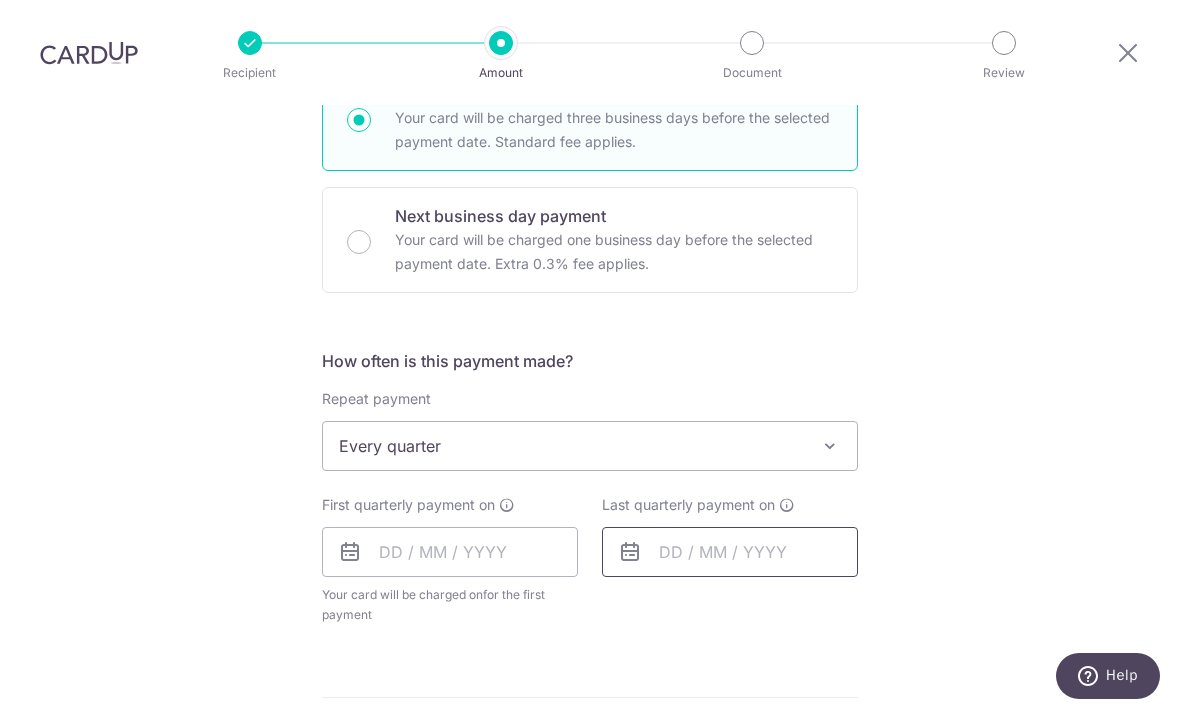 click at bounding box center [730, 552] 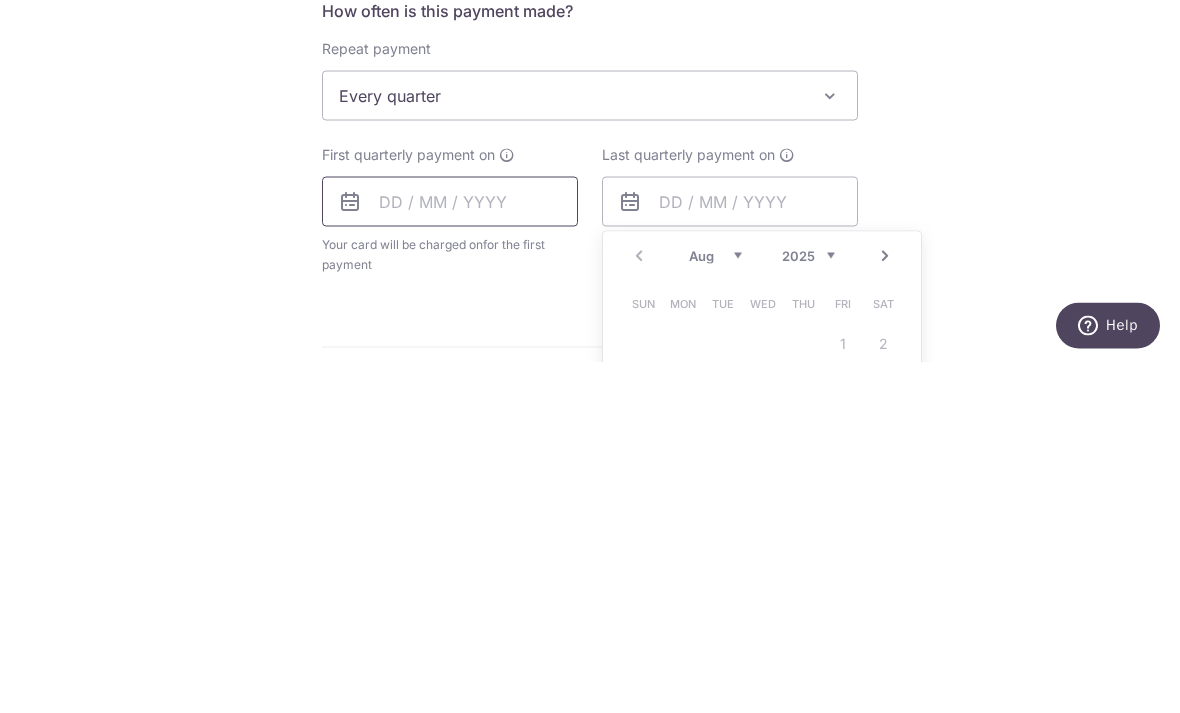 click at bounding box center (450, 552) 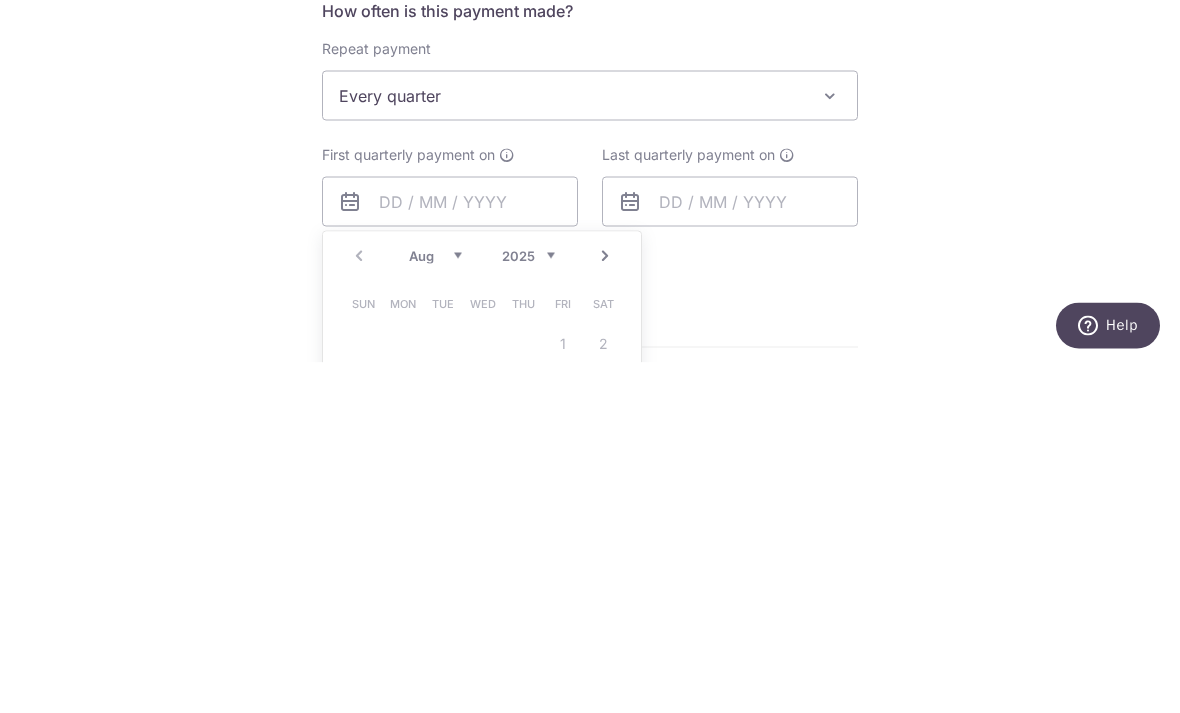 click on "Aug Sep Oct Nov Dec" at bounding box center [435, 606] 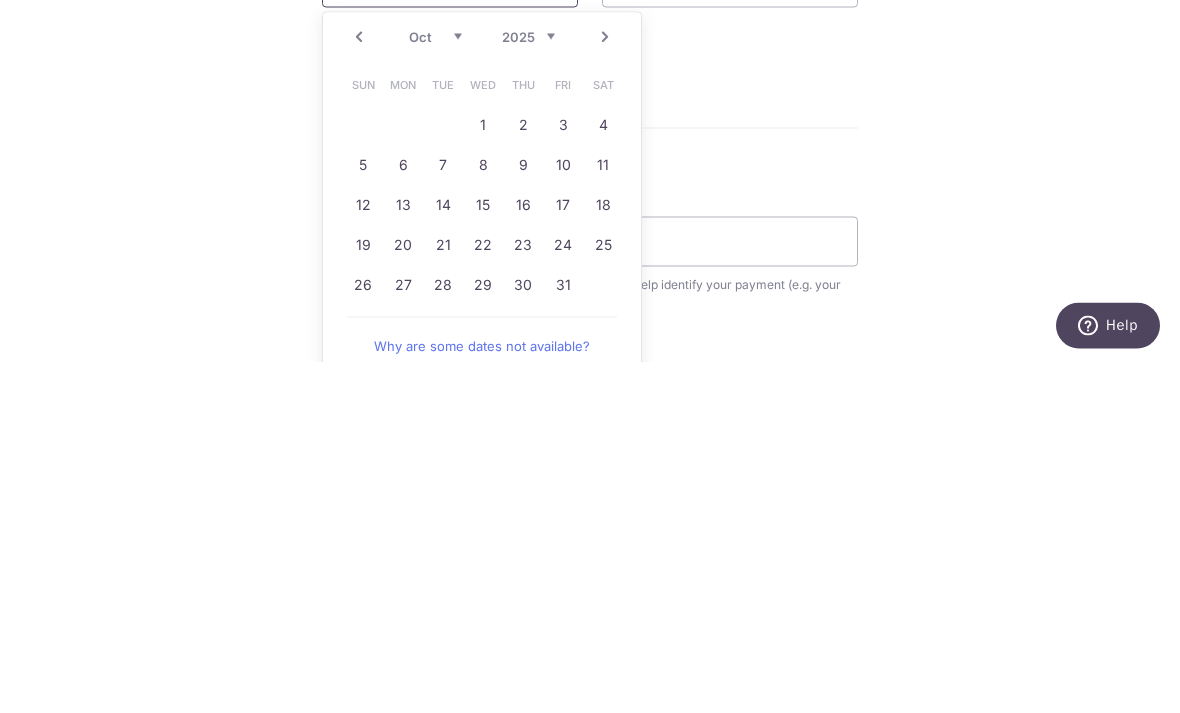scroll, scrollTop: 738, scrollLeft: 0, axis: vertical 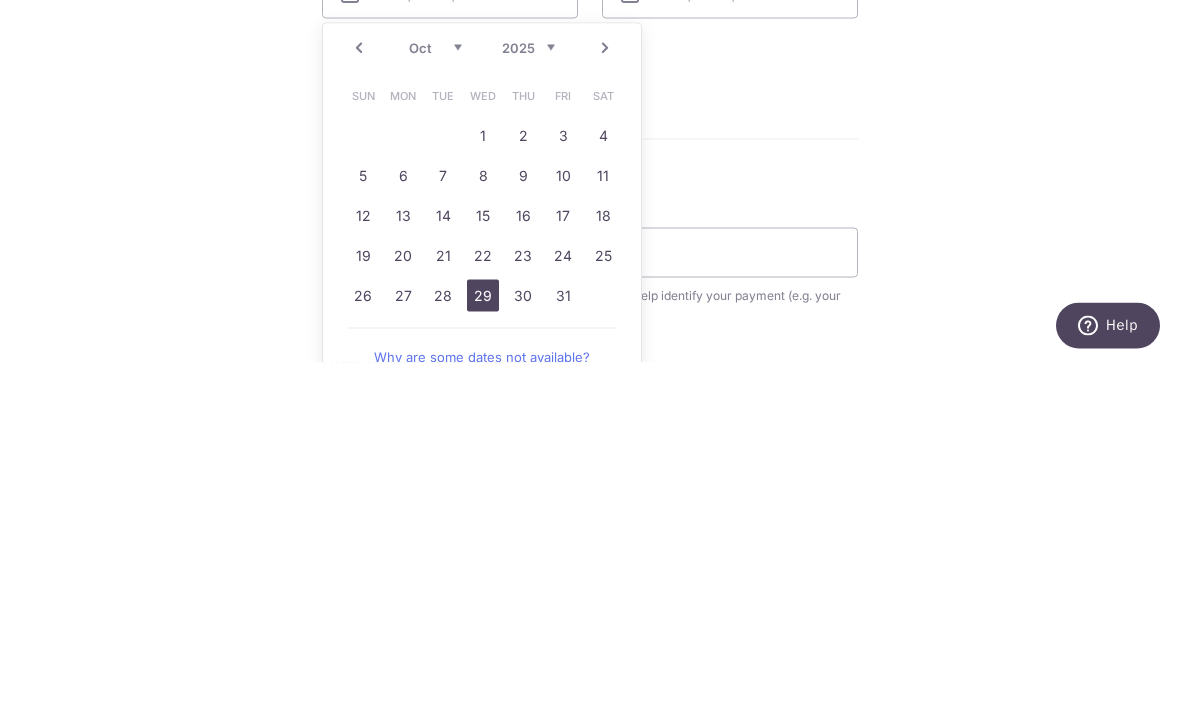 click on "29" at bounding box center [483, 646] 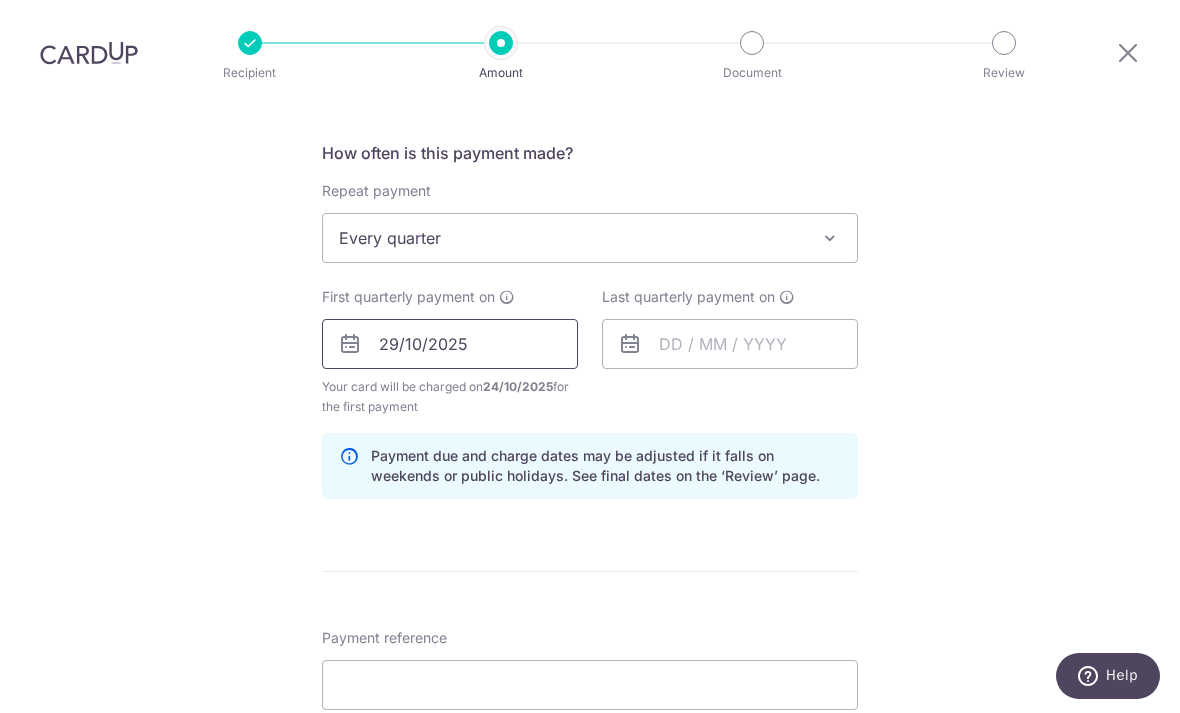 click on "29/10/2025" at bounding box center (450, 344) 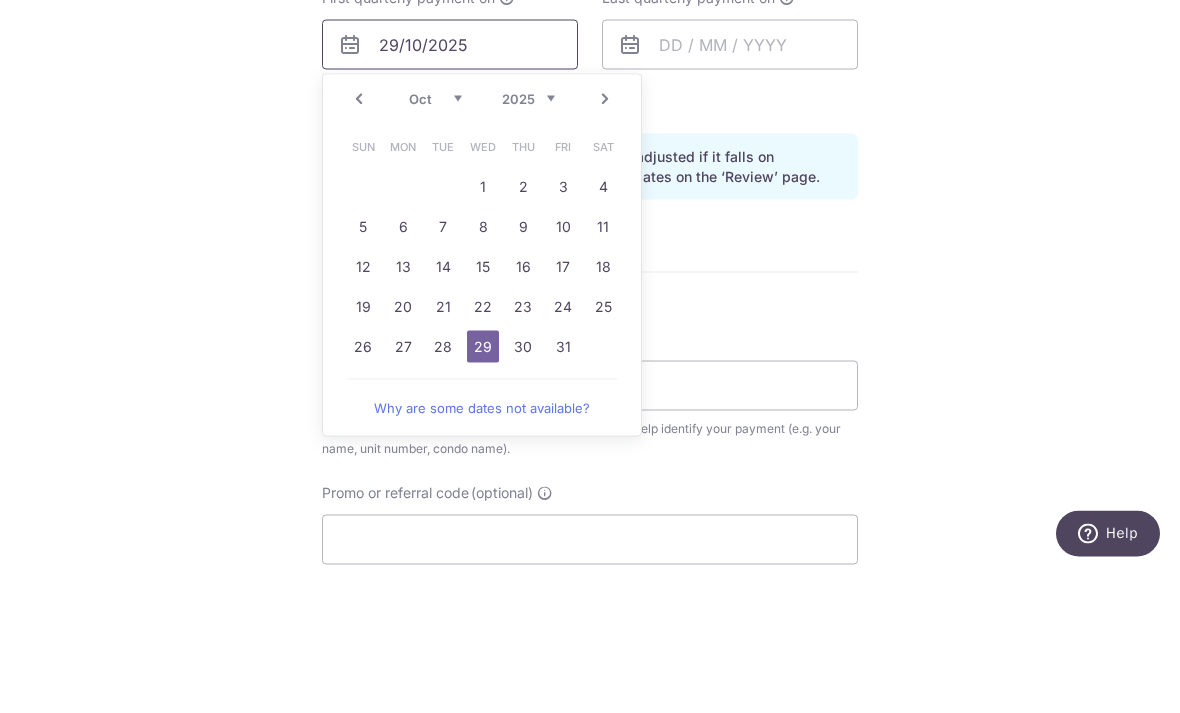 scroll, scrollTop: 896, scrollLeft: 0, axis: vertical 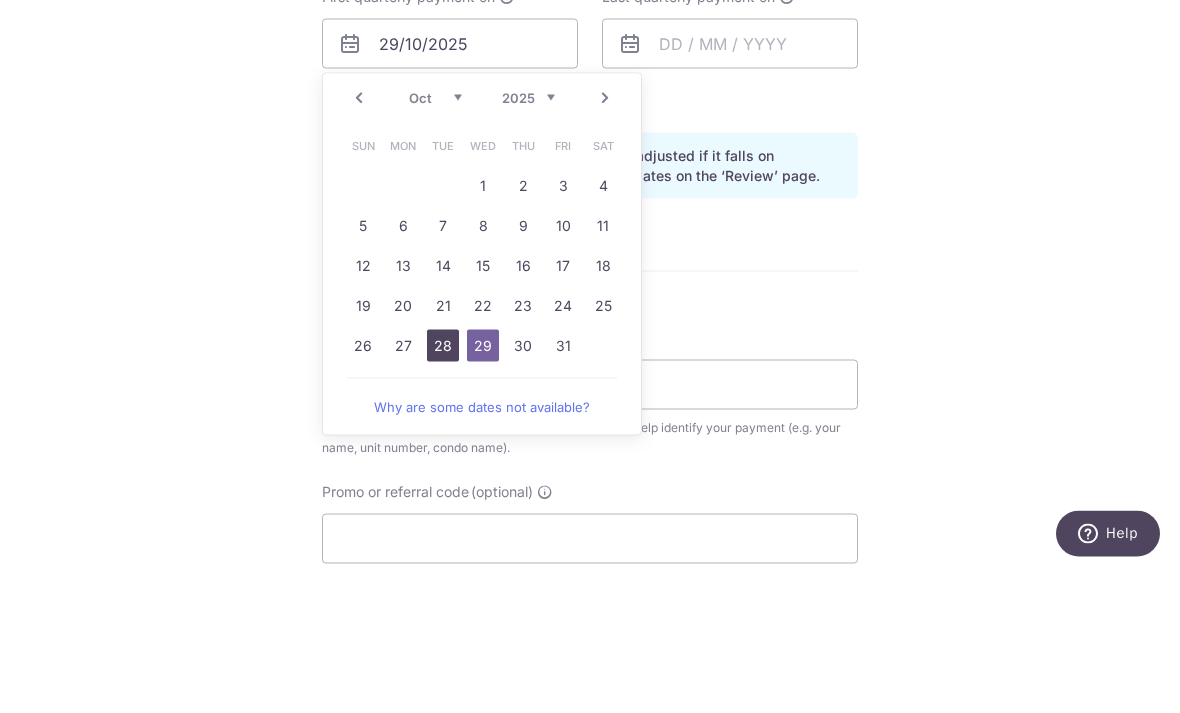 click on "28" at bounding box center [443, 488] 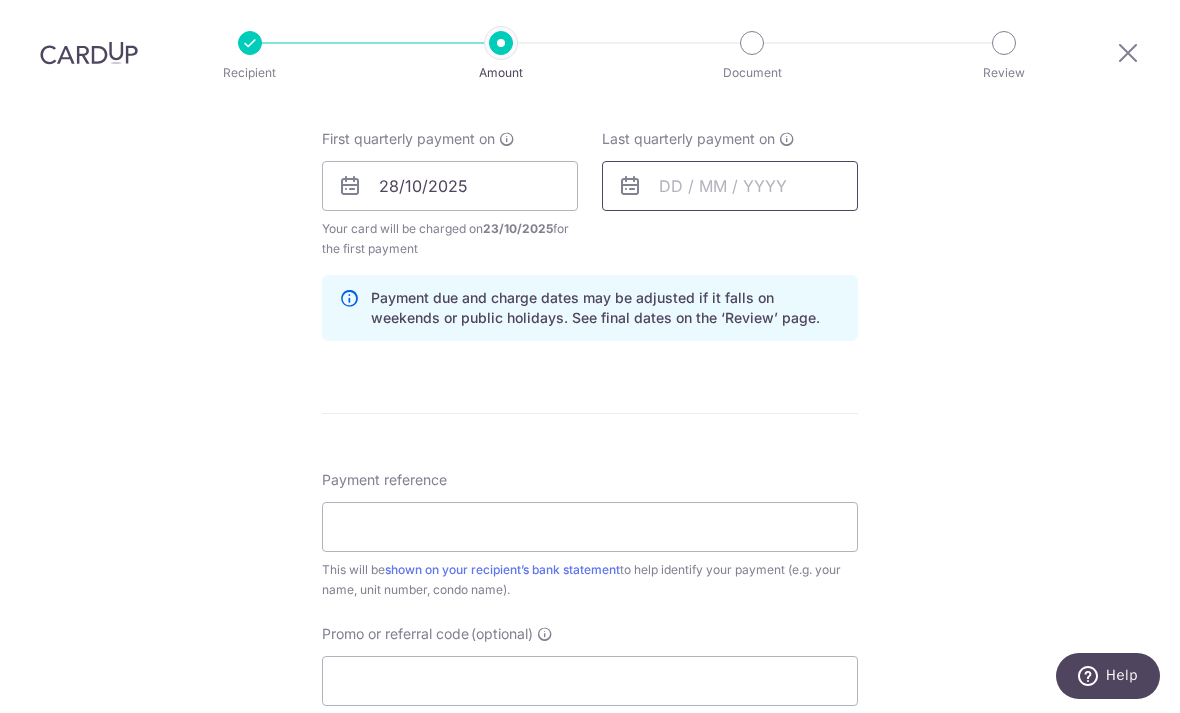 click at bounding box center [730, 186] 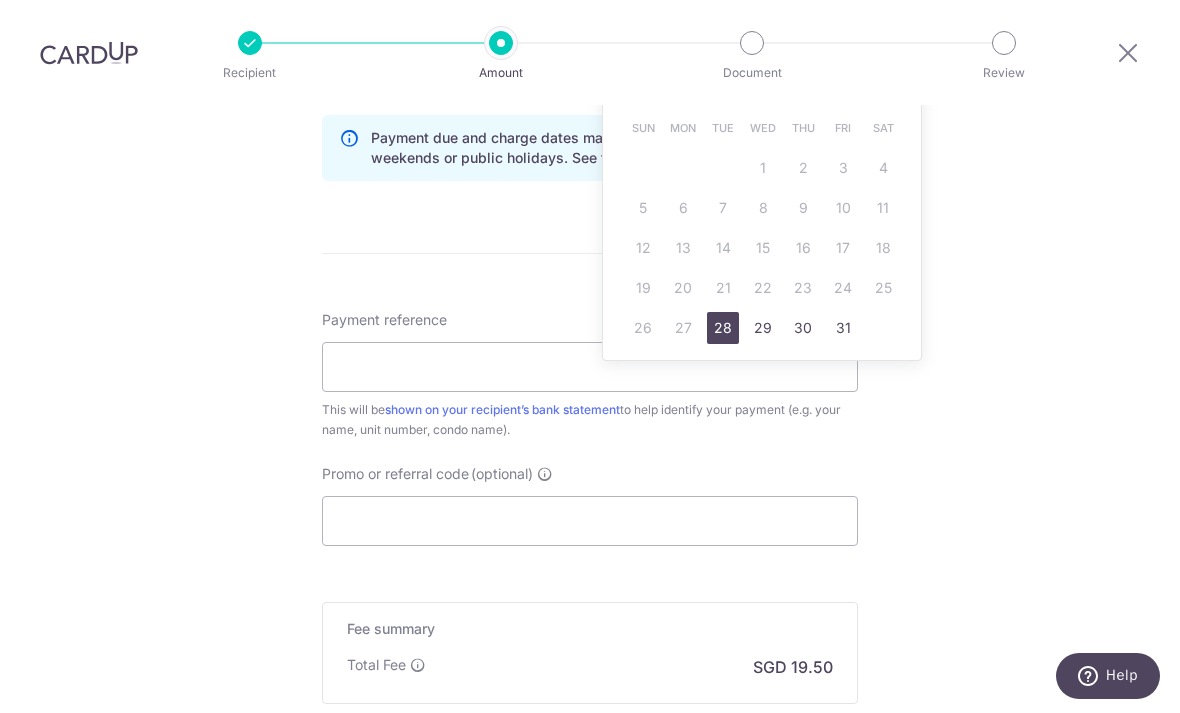 scroll, scrollTop: 1058, scrollLeft: 0, axis: vertical 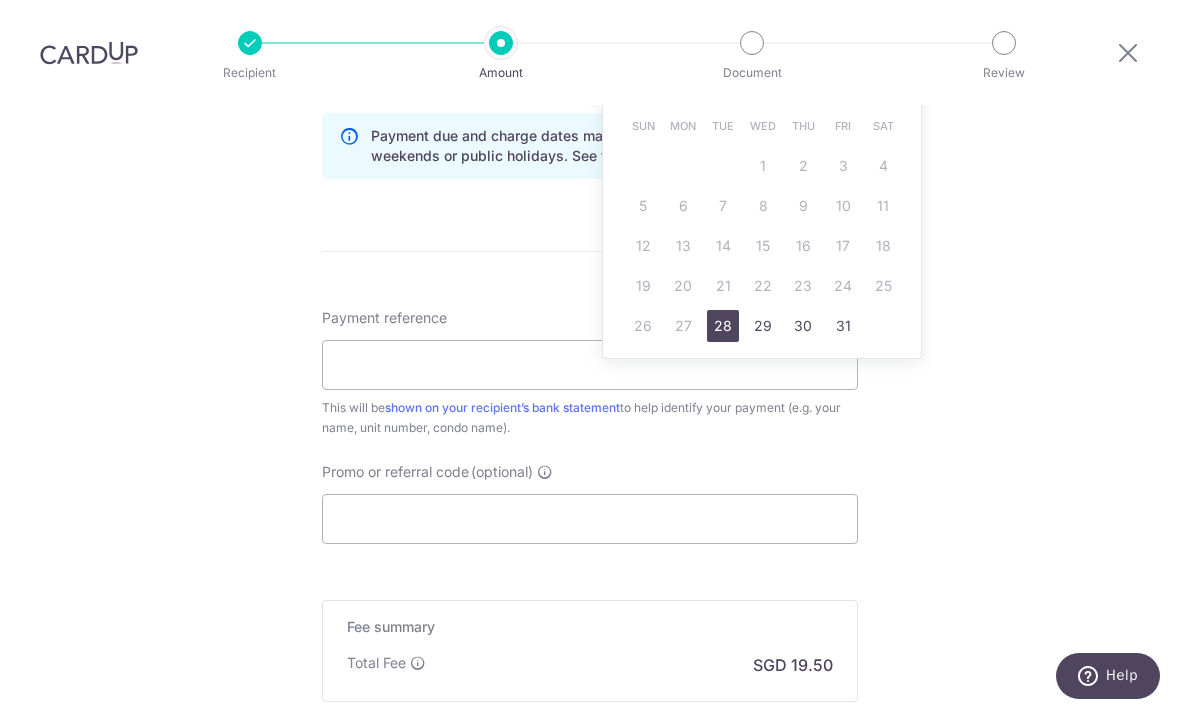 click on "28" at bounding box center [723, 326] 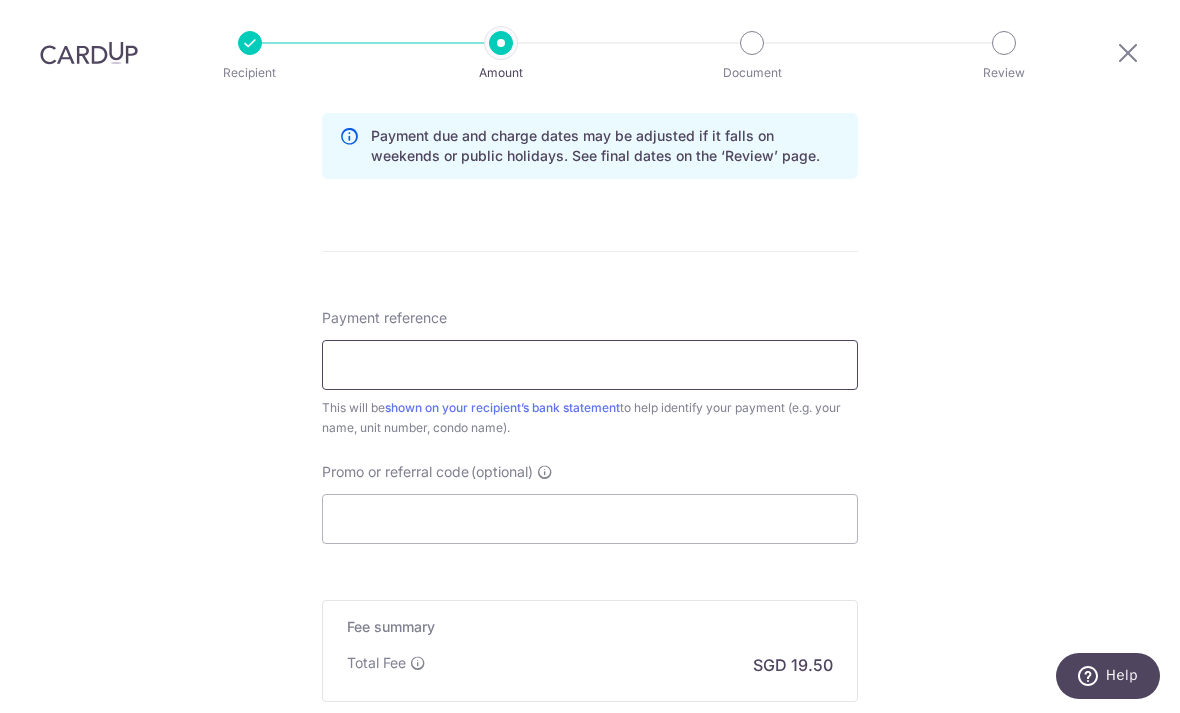 click on "Payment reference" at bounding box center (590, 365) 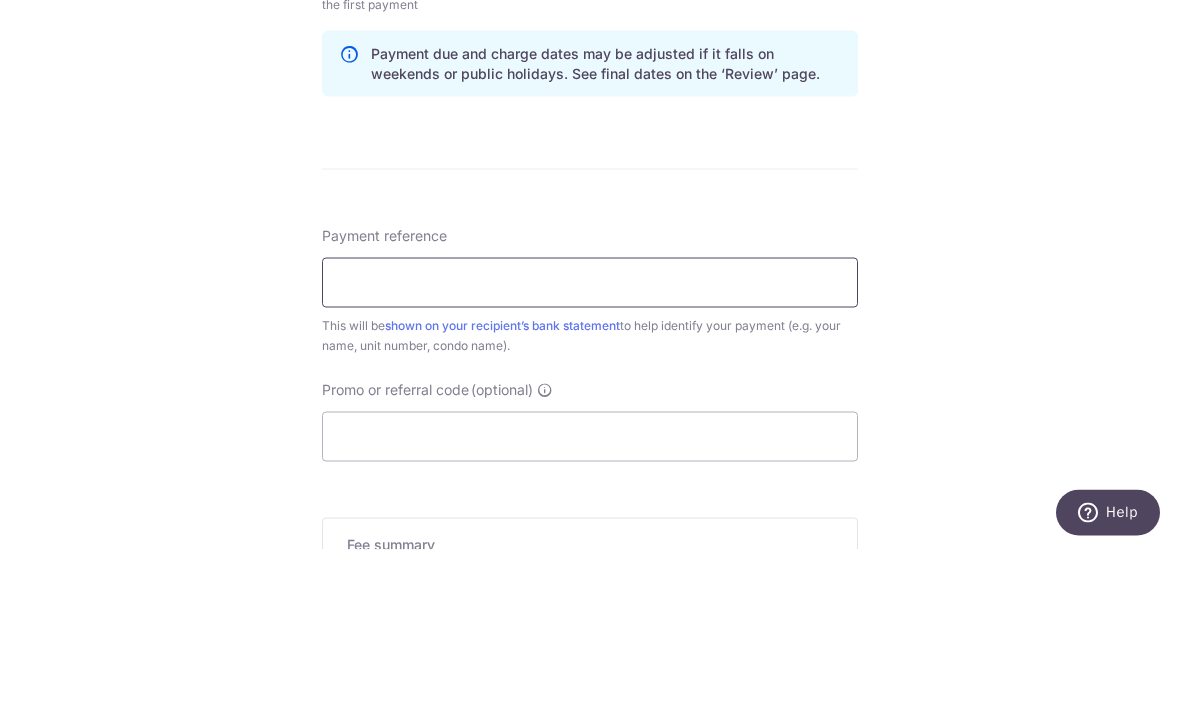 scroll, scrollTop: 978, scrollLeft: 0, axis: vertical 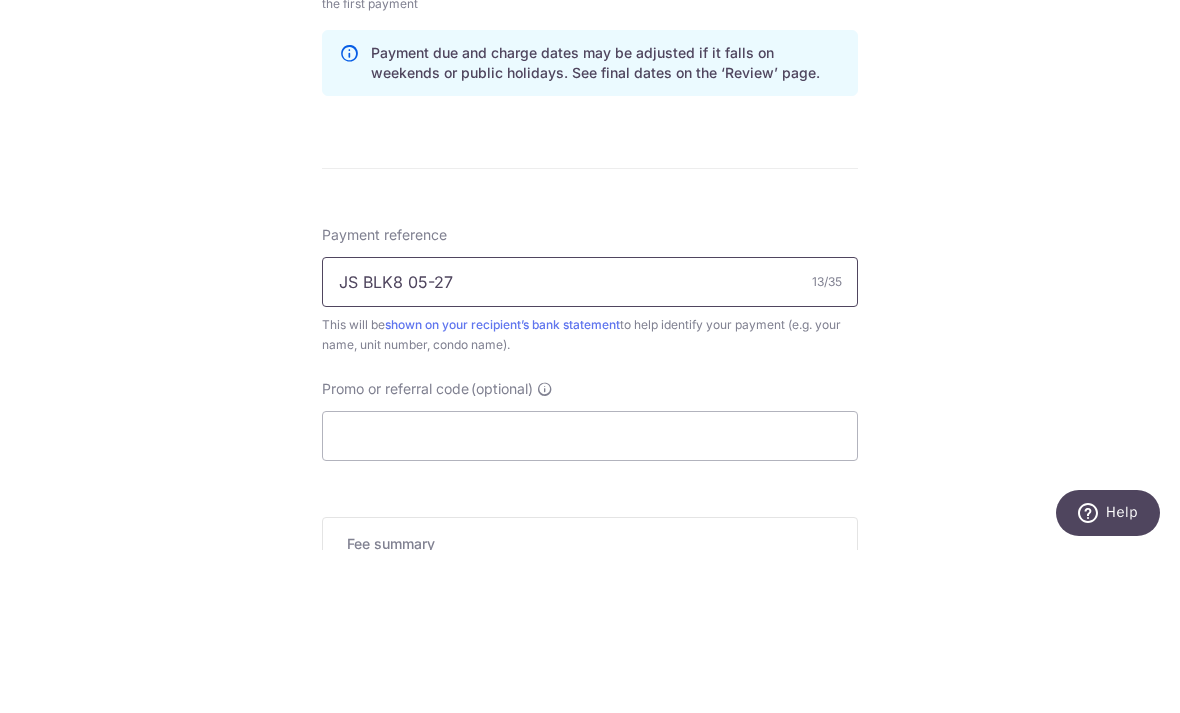 type on "JS BLK8 05-27" 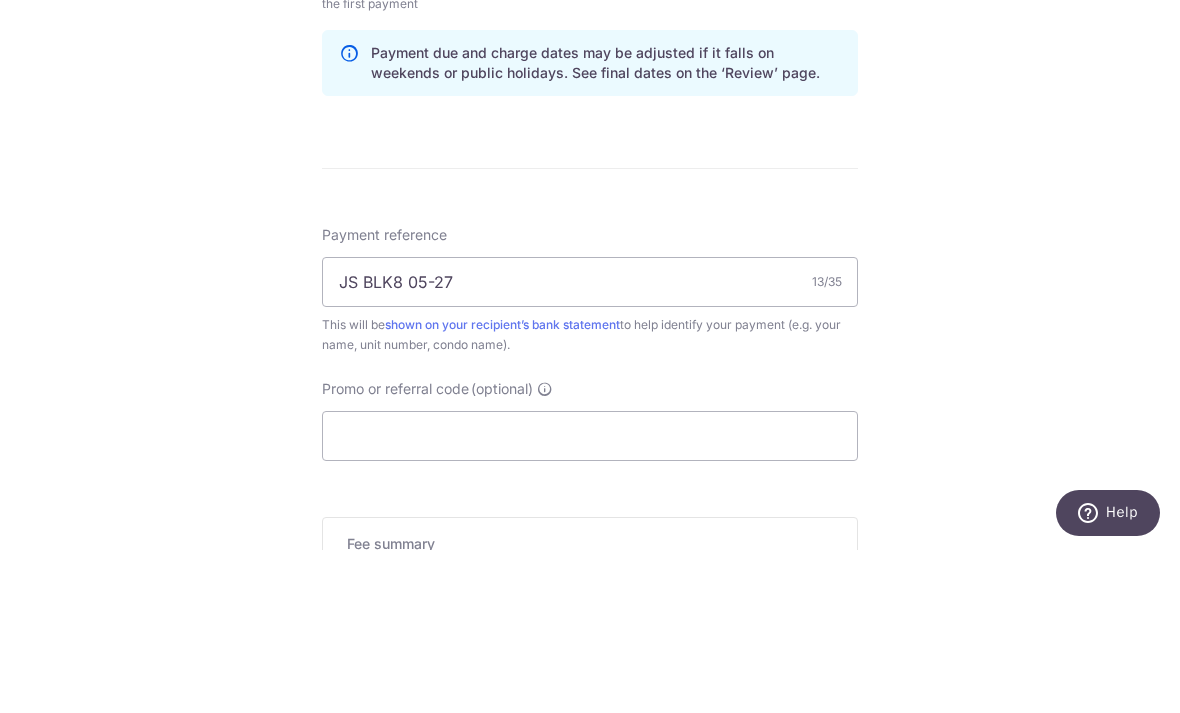 click on "Tell us more about your payment
Enter payment amount
SGD
750.00
750.00
Select Card
**** 2876
Add credit card
Your Cards
**** 2876
**** 4001
Secure 256-bit SSL
Text
New card details
Card
Secure 256-bit SSL" at bounding box center (590, 82) 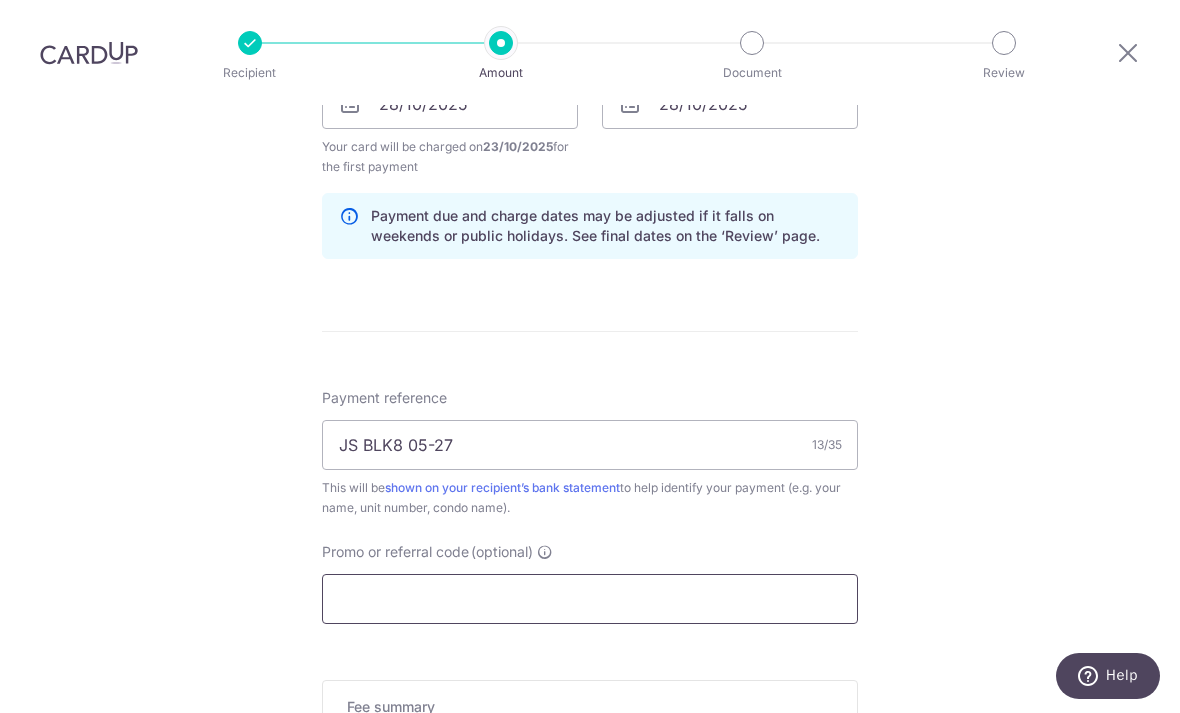 click on "Promo or referral code
(optional)" at bounding box center [590, 599] 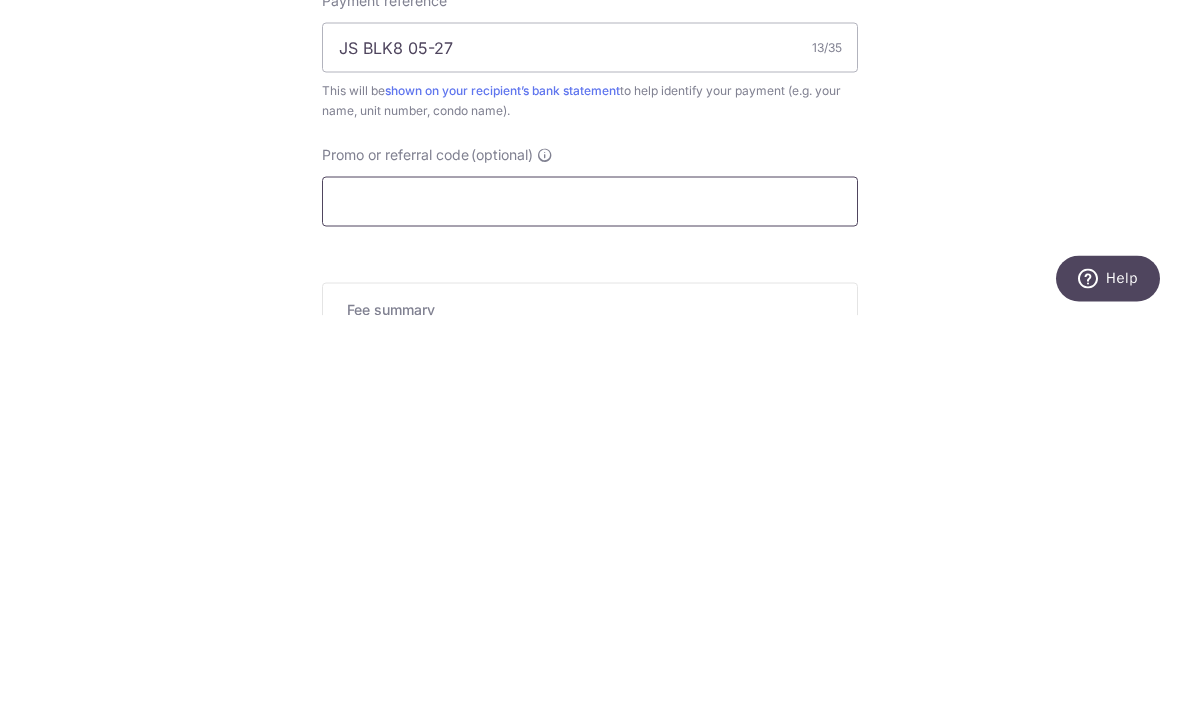 click on "Promo or referral code
(optional)" at bounding box center [590, 599] 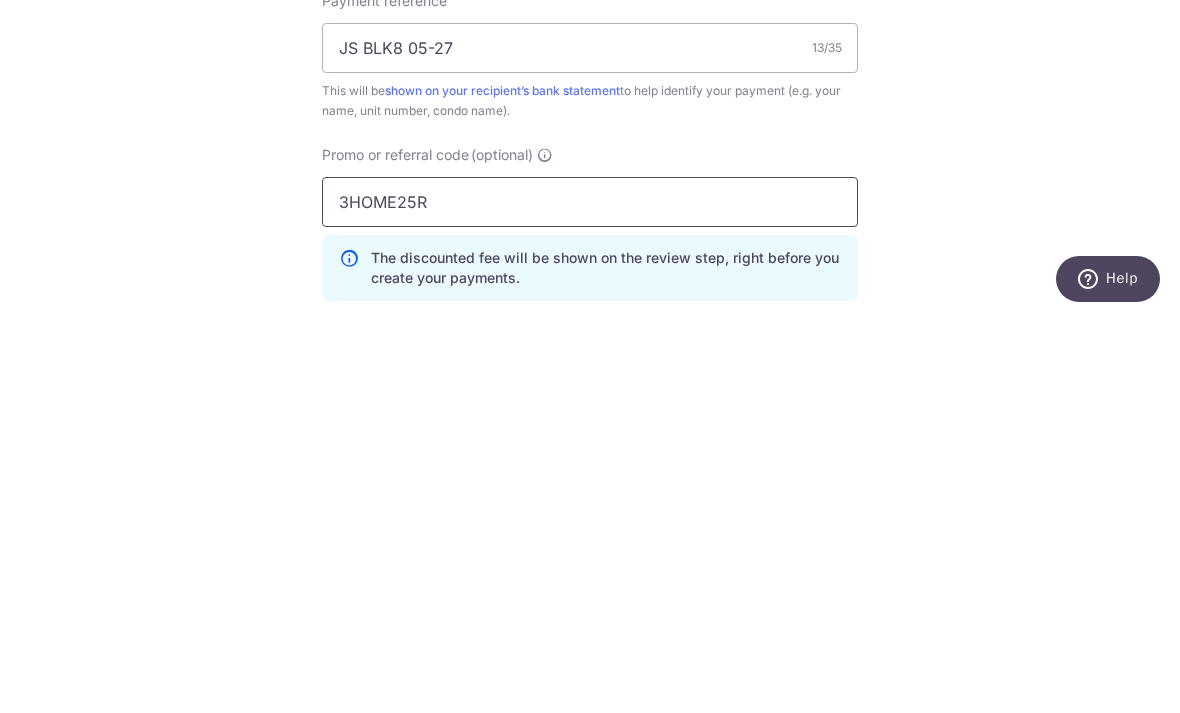 type on "3HOME25R" 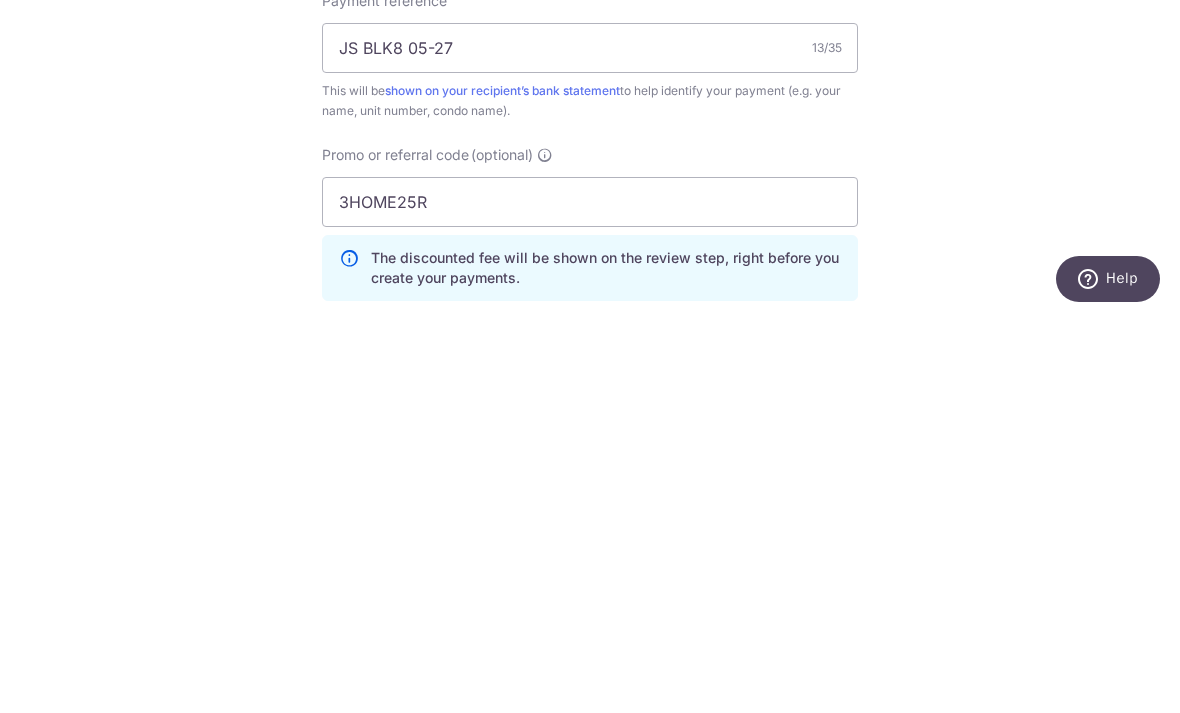 click on "Tell us more about your payment
Enter payment amount
SGD
750.00
750.00
Select Card
**** 2876
Add credit card
Your Cards
**** 2876
**** 4001
Secure 256-bit SSL
Text
New card details
Card
Secure 256-bit SSL" at bounding box center [590, 127] 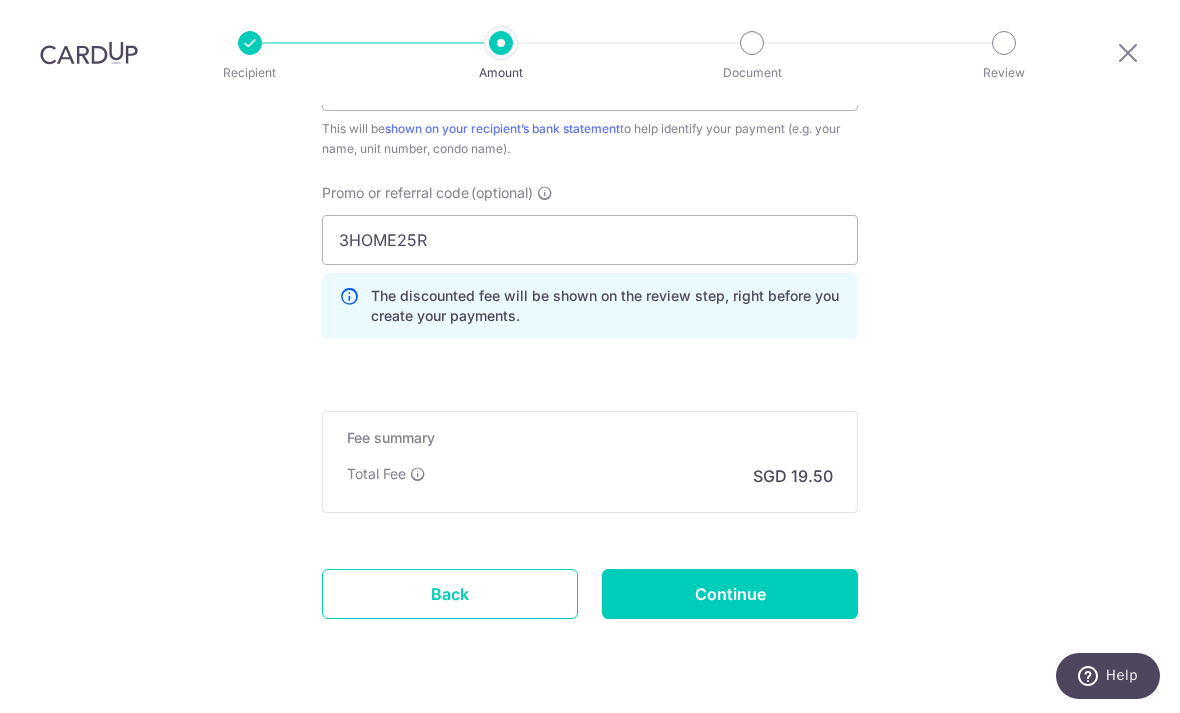 scroll, scrollTop: 1337, scrollLeft: 0, axis: vertical 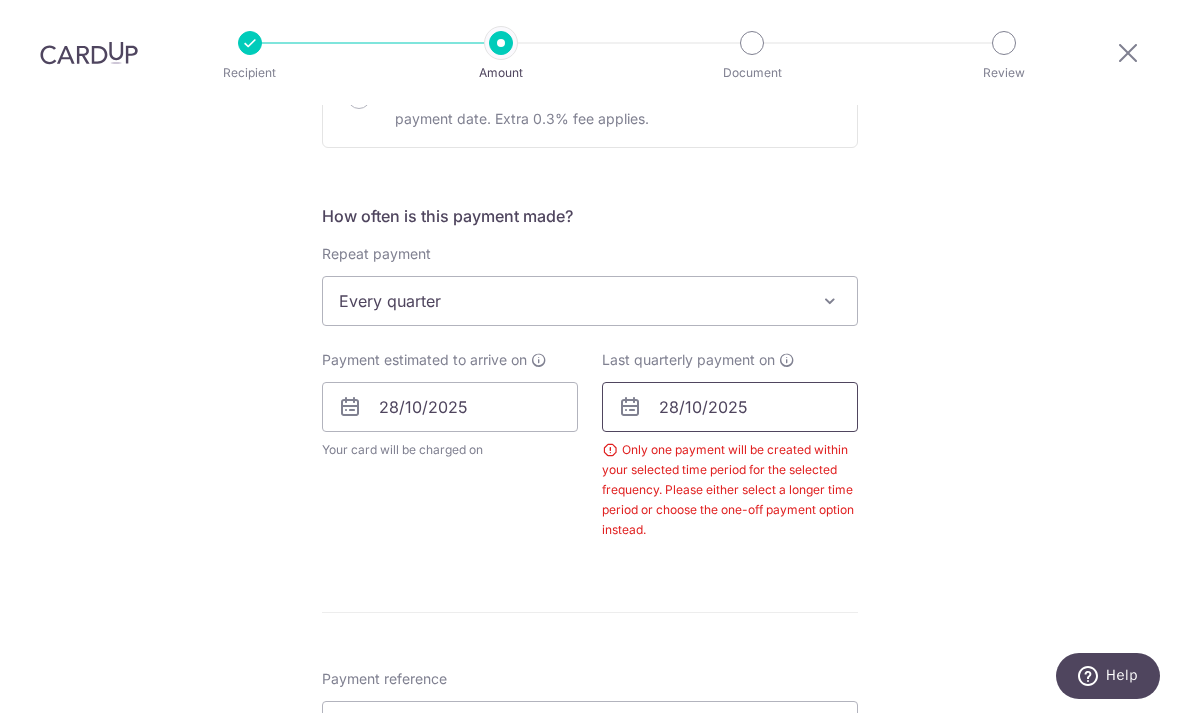 click on "28/10/2025" at bounding box center (730, 407) 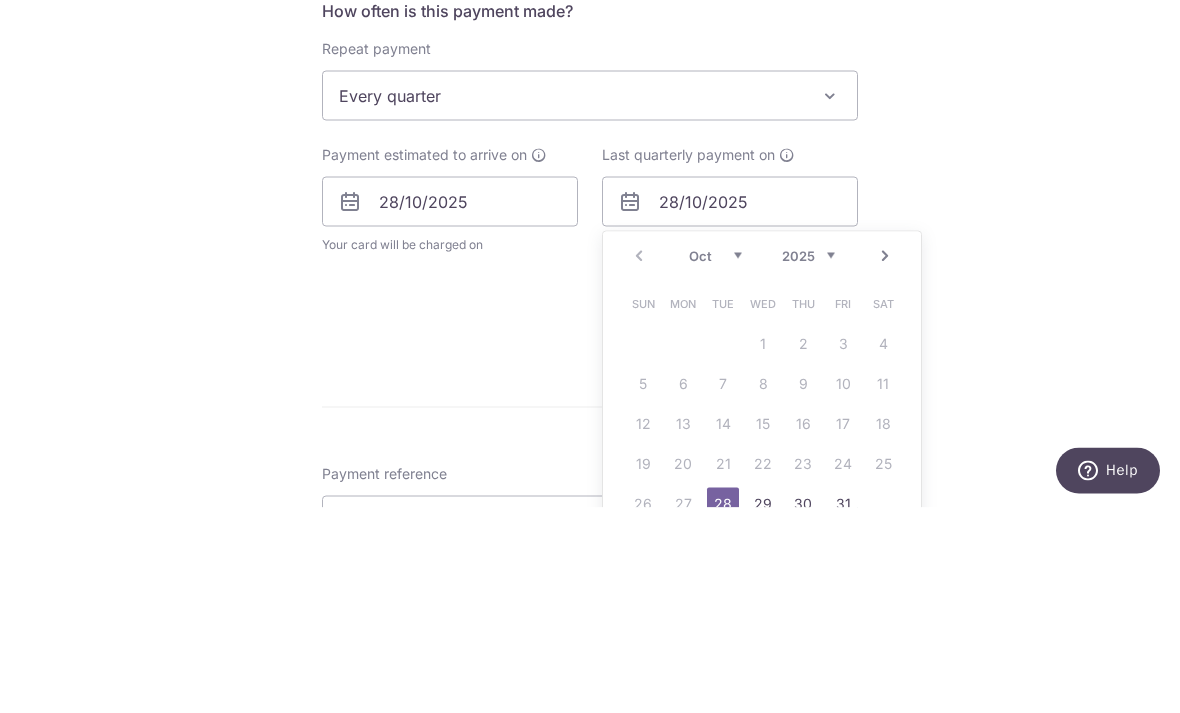 click on "2025 2026 2027 2028 2029 2030 2031 2032 2033 2034 2035" at bounding box center [808, 461] 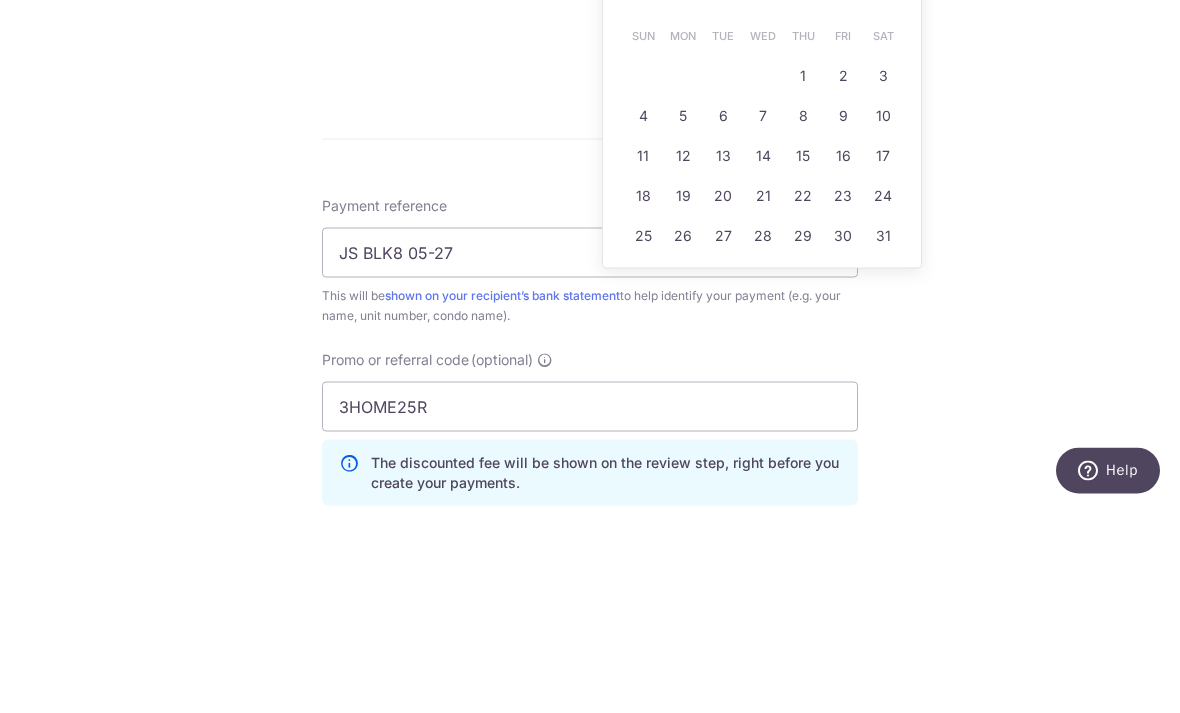 scroll, scrollTop: 915, scrollLeft: 0, axis: vertical 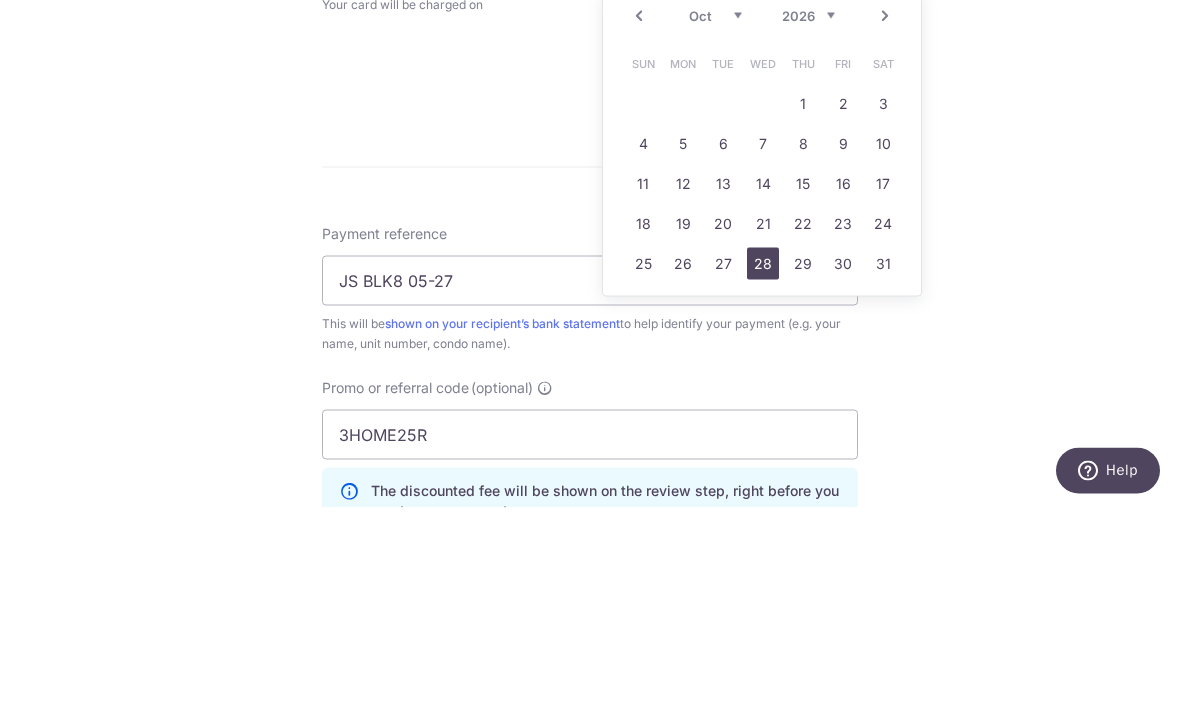 click on "28" at bounding box center [763, 469] 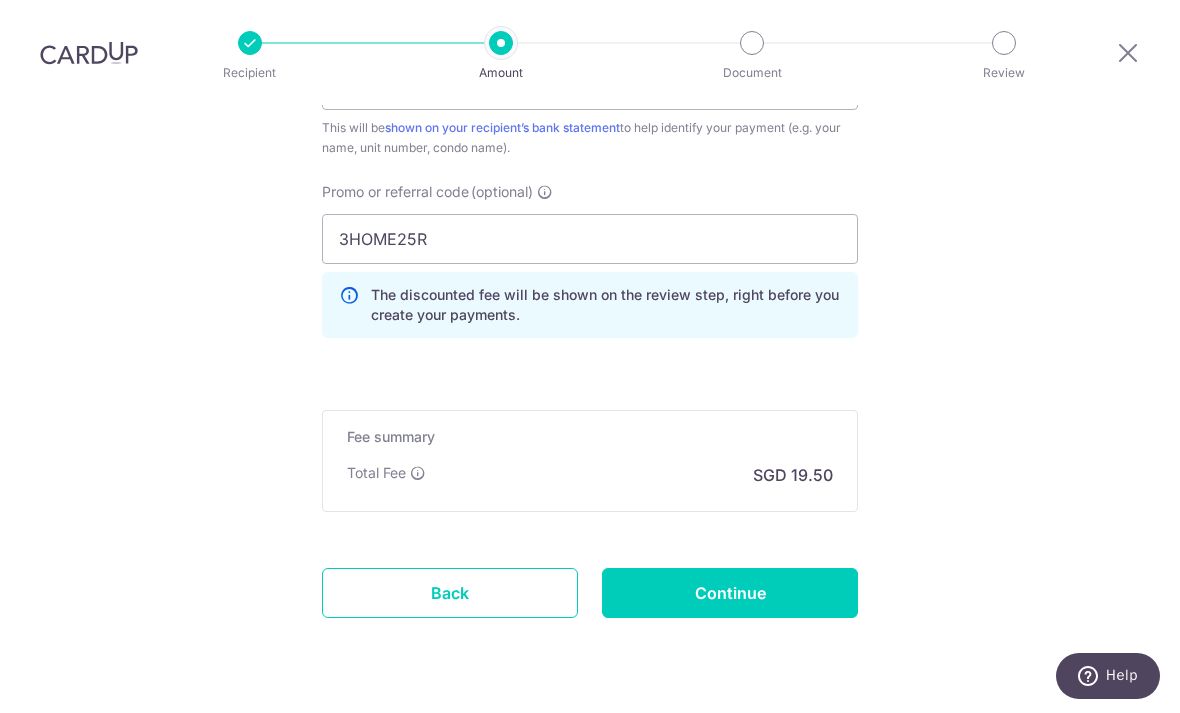 scroll, scrollTop: 1397, scrollLeft: 0, axis: vertical 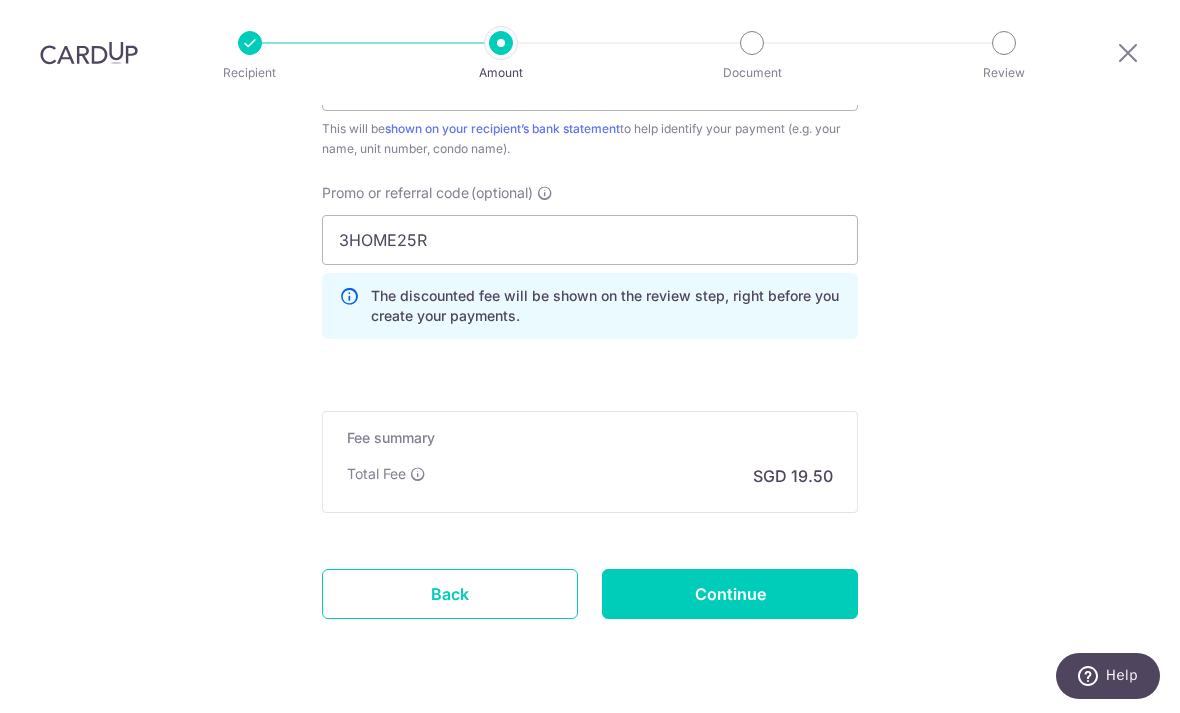 click on "Continue" at bounding box center [730, 594] 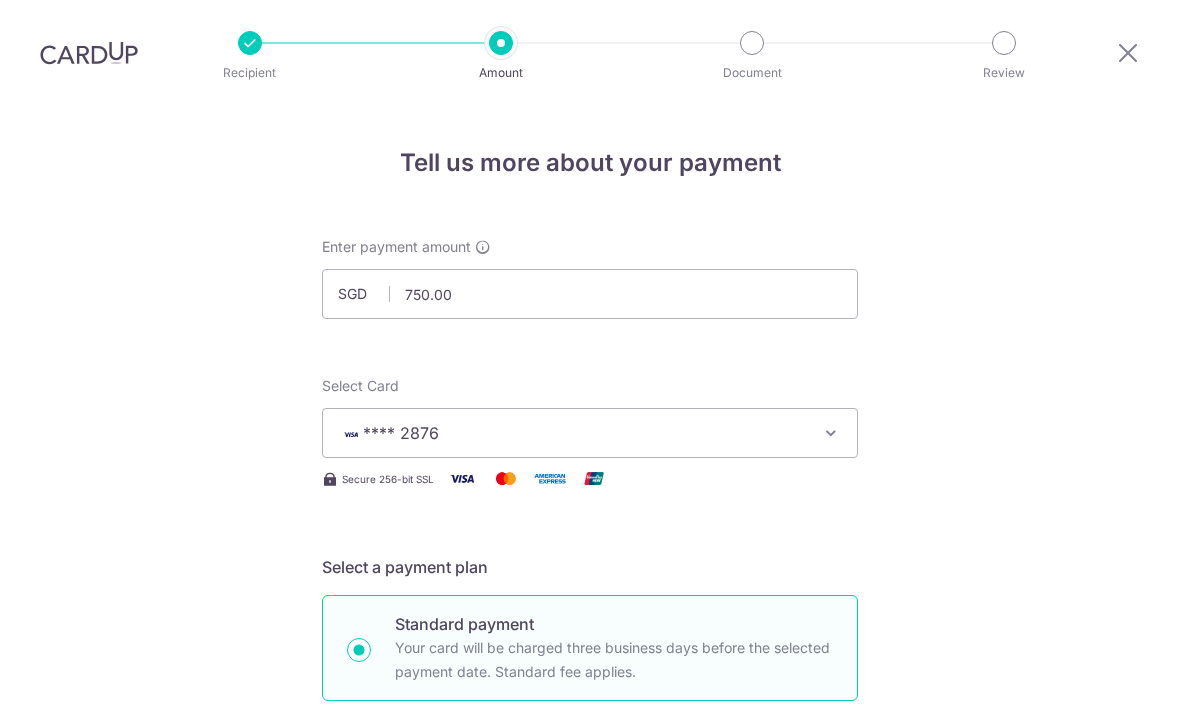 scroll, scrollTop: 64, scrollLeft: 0, axis: vertical 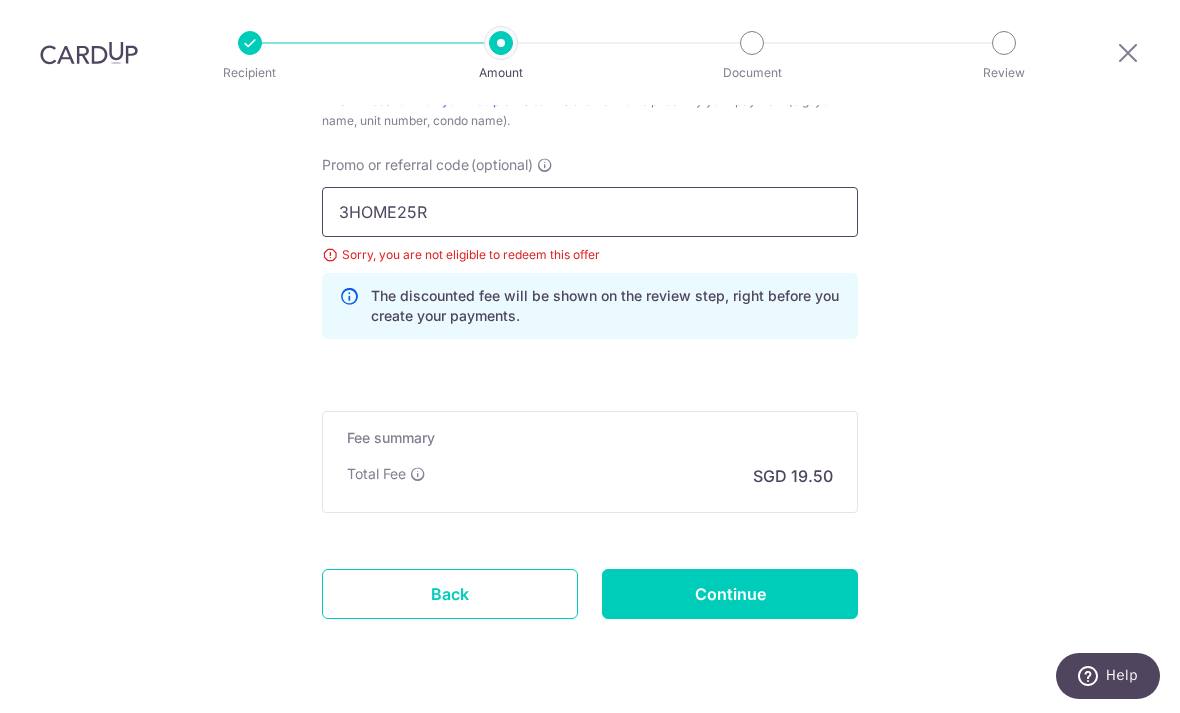 click on "3HOME25R" at bounding box center (590, 212) 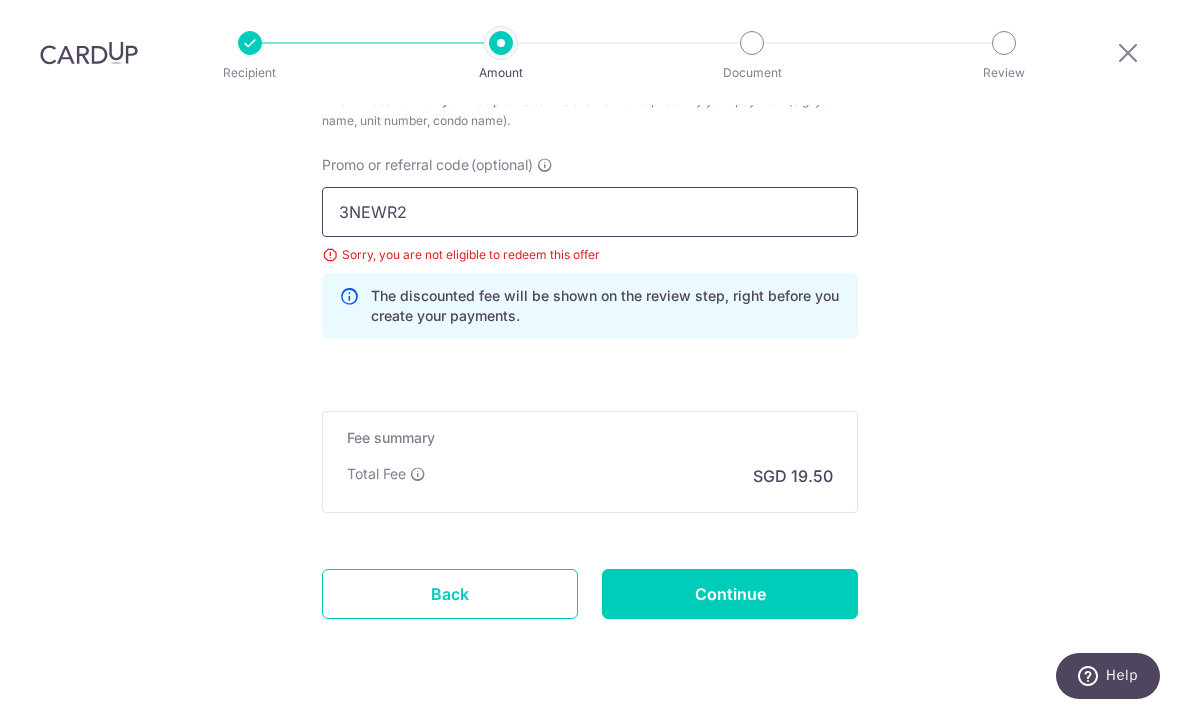 type on "3NEWR2" 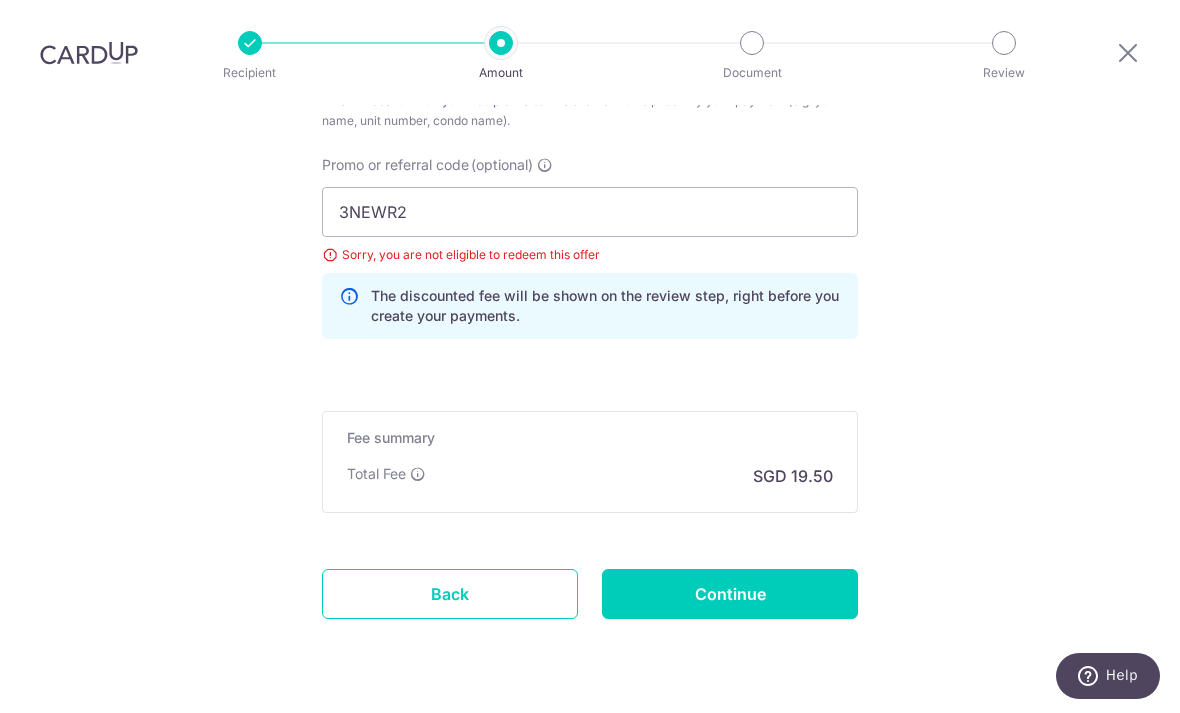 click on "Tell us more about your payment
Enter payment amount
SGD
750.00
750.00
Select Card
**** 2876
Add credit card
Your Cards
**** 2876
**** 4001
Secure 256-bit SSL
Text
New card details
Card
Secure 256-bit SSL" at bounding box center [590, -195] 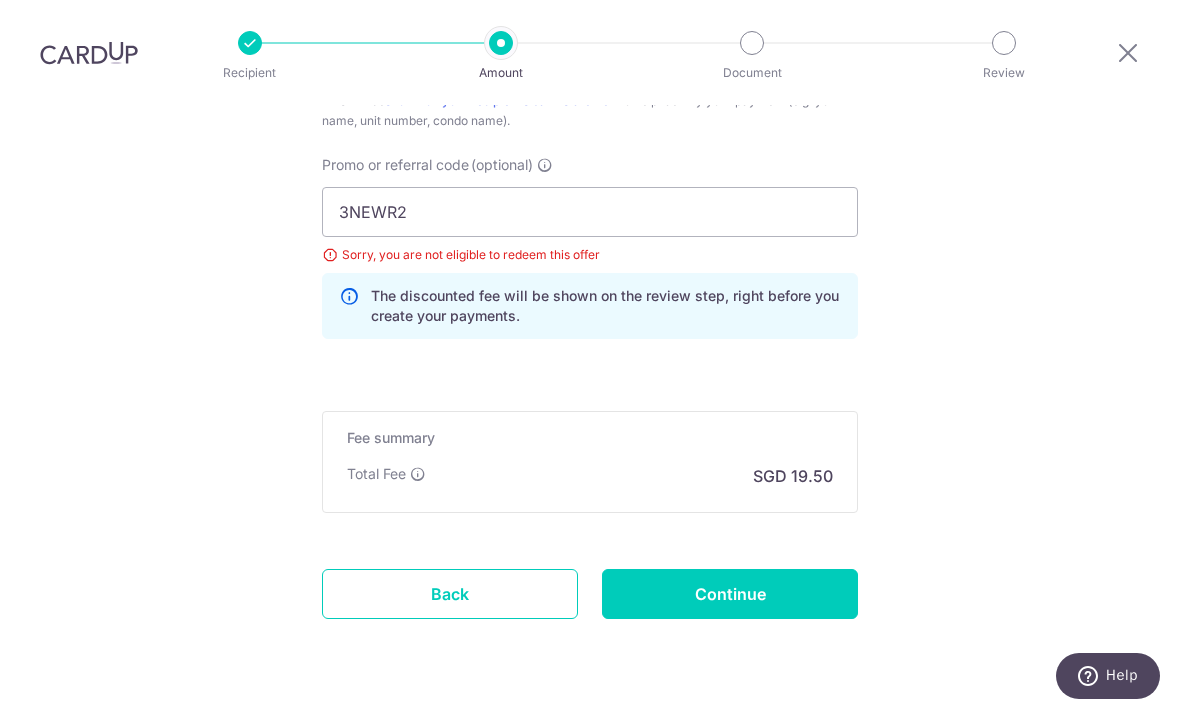 click on "Continue" at bounding box center [730, 594] 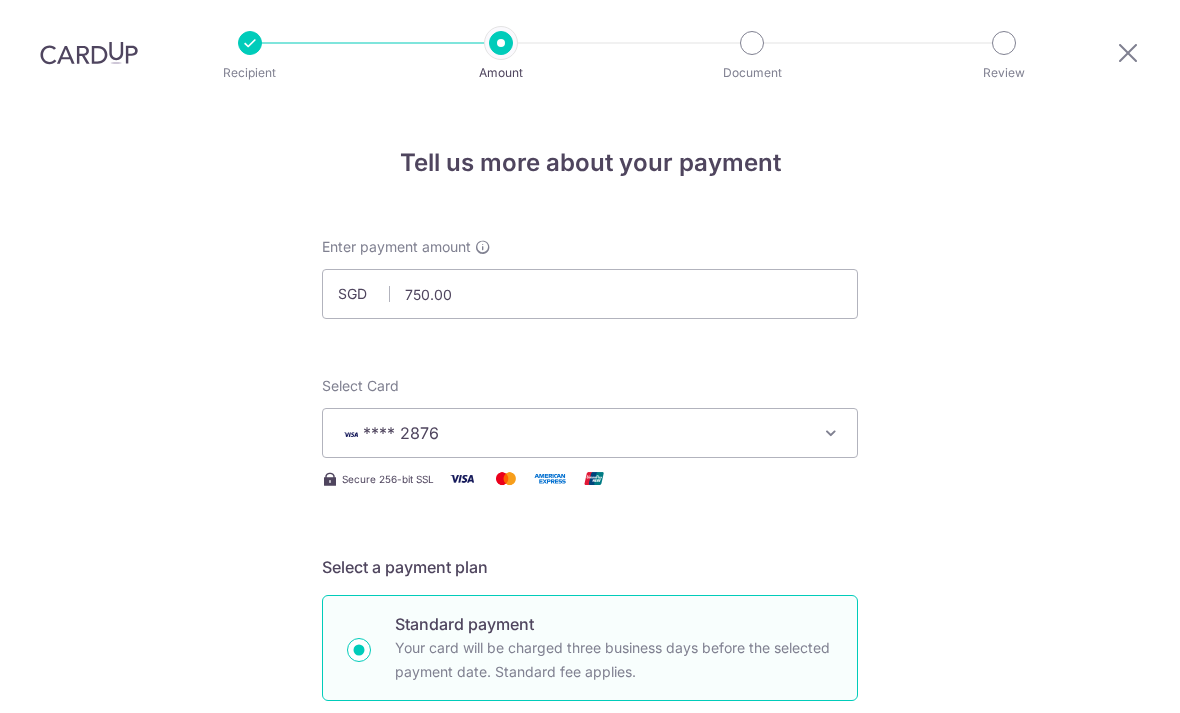 scroll, scrollTop: 64, scrollLeft: 0, axis: vertical 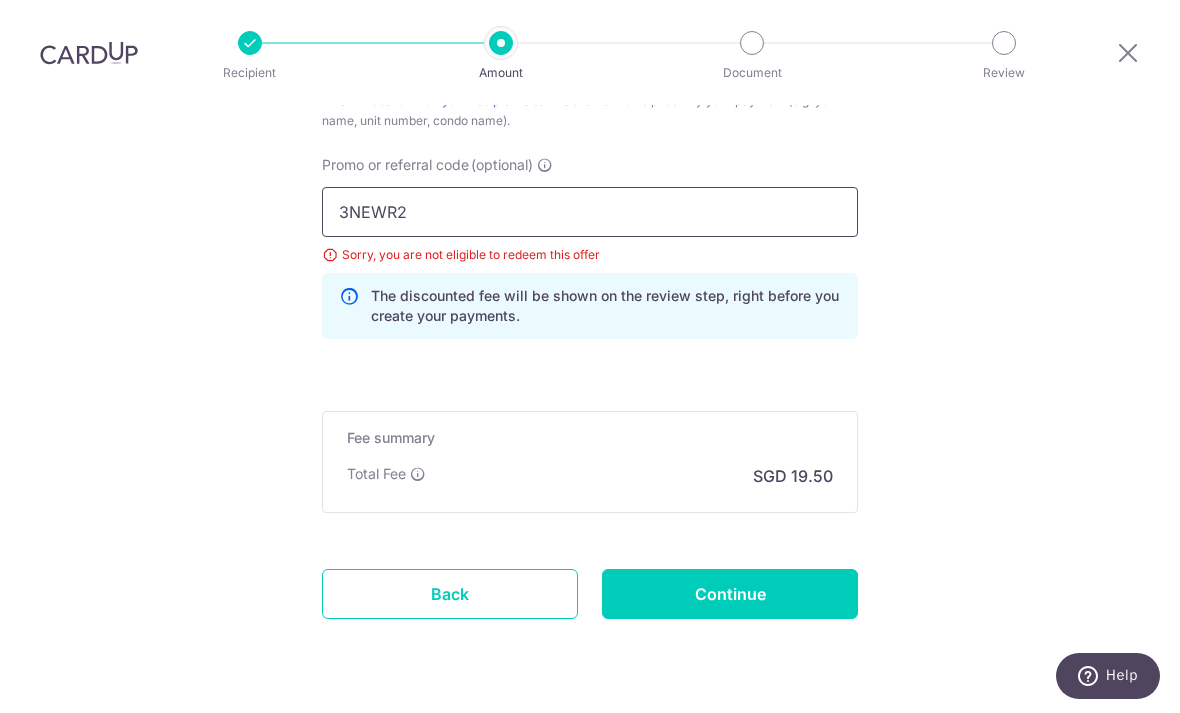 click on "3NEWR2" at bounding box center (590, 212) 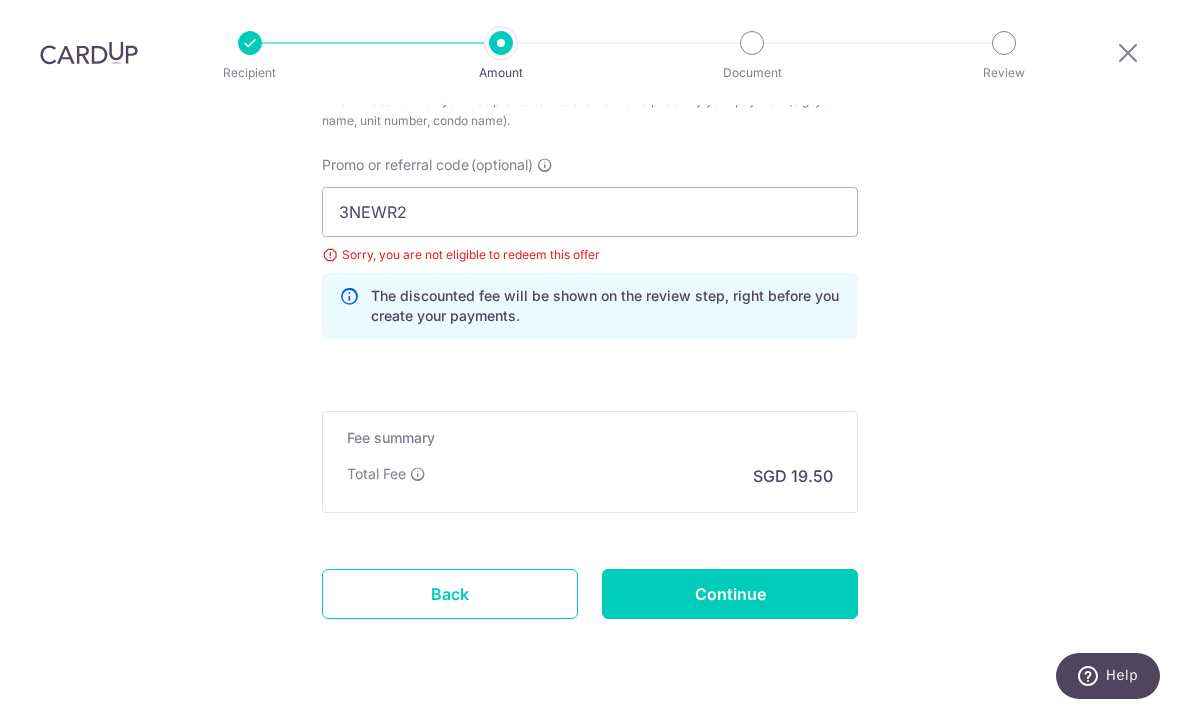 click on "Tell us more about your payment
Enter payment amount
SGD
750.00
750.00
Select Card
**** 2876
Add credit card
Your Cards
**** 2876
**** 4001
Secure 256-bit SSL
Text
New card details
Card
Secure 256-bit SSL" at bounding box center (590, -195) 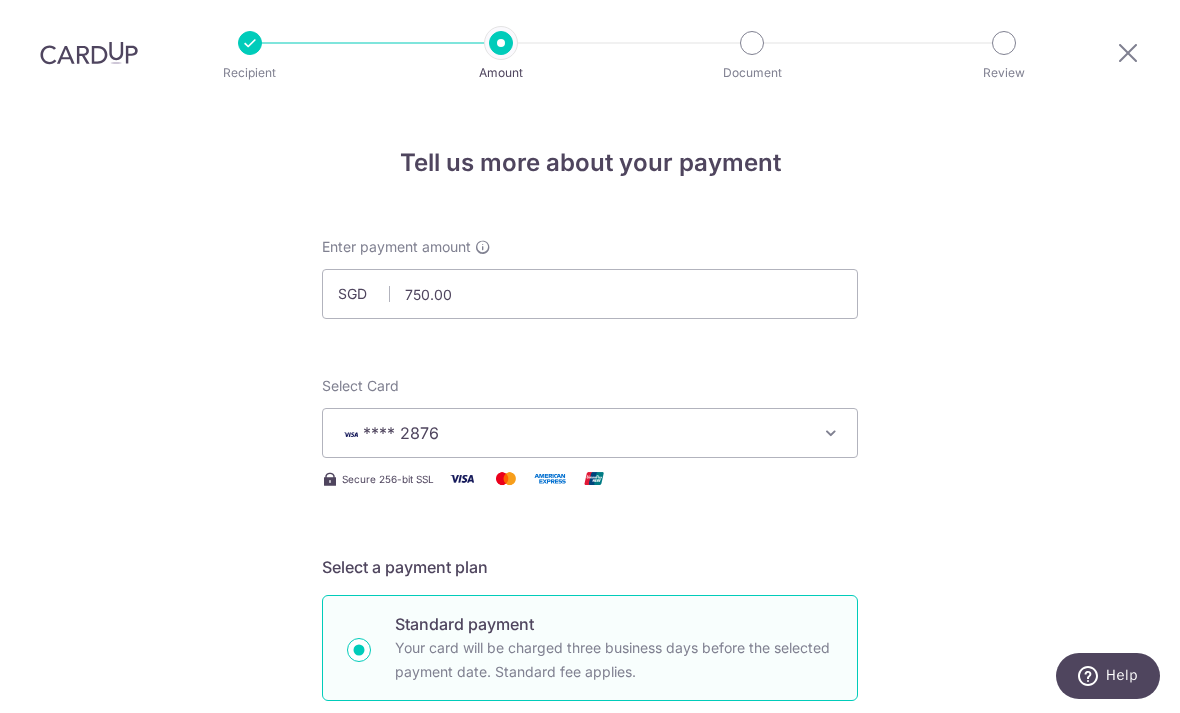 scroll, scrollTop: 0, scrollLeft: 0, axis: both 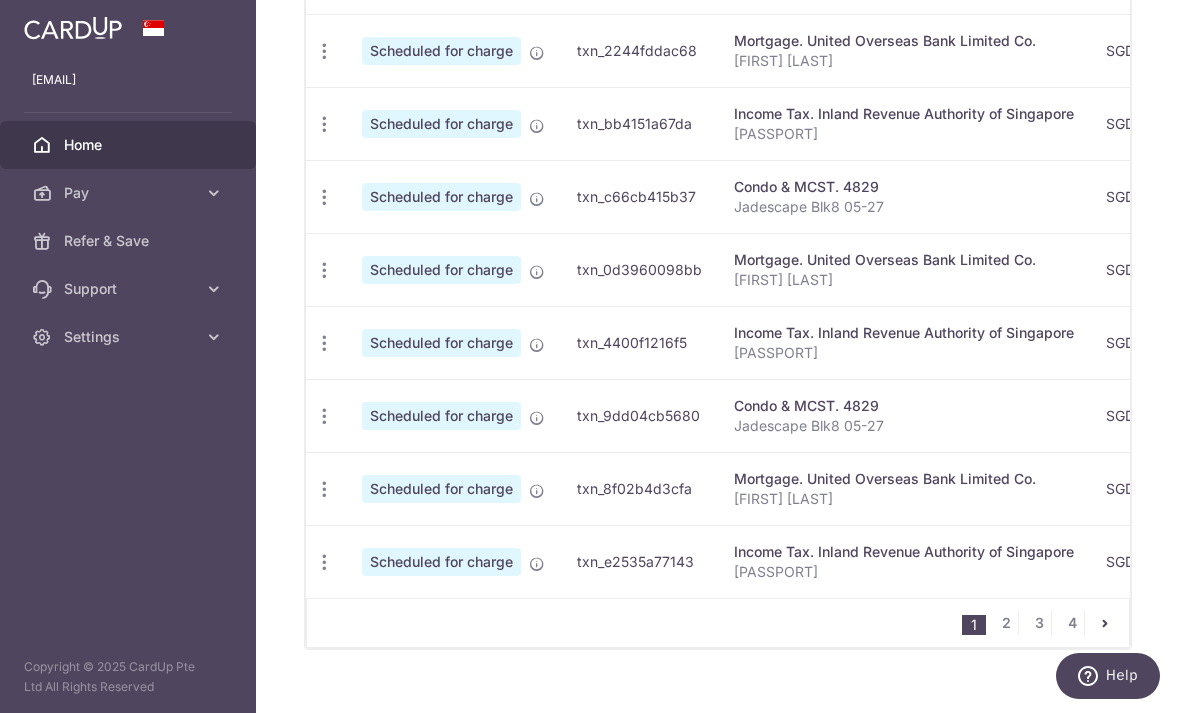 click on "Update payment
Cancel payment" at bounding box center (326, 415) 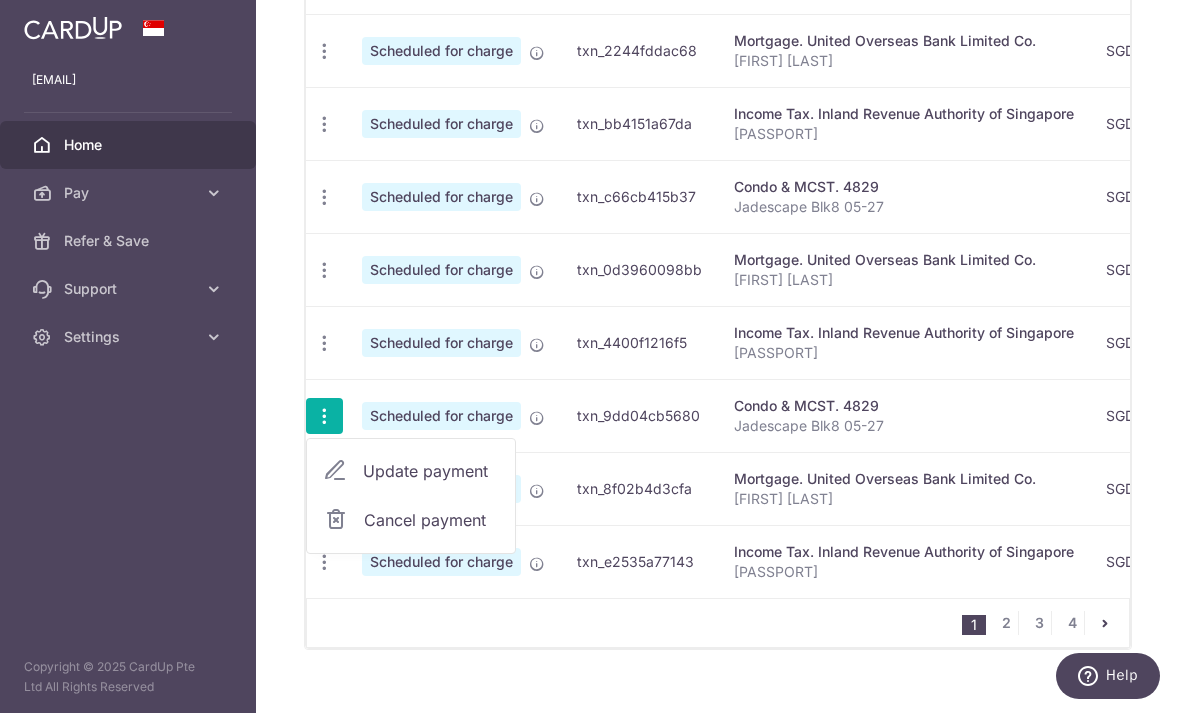 click on "Update payment" at bounding box center (431, 471) 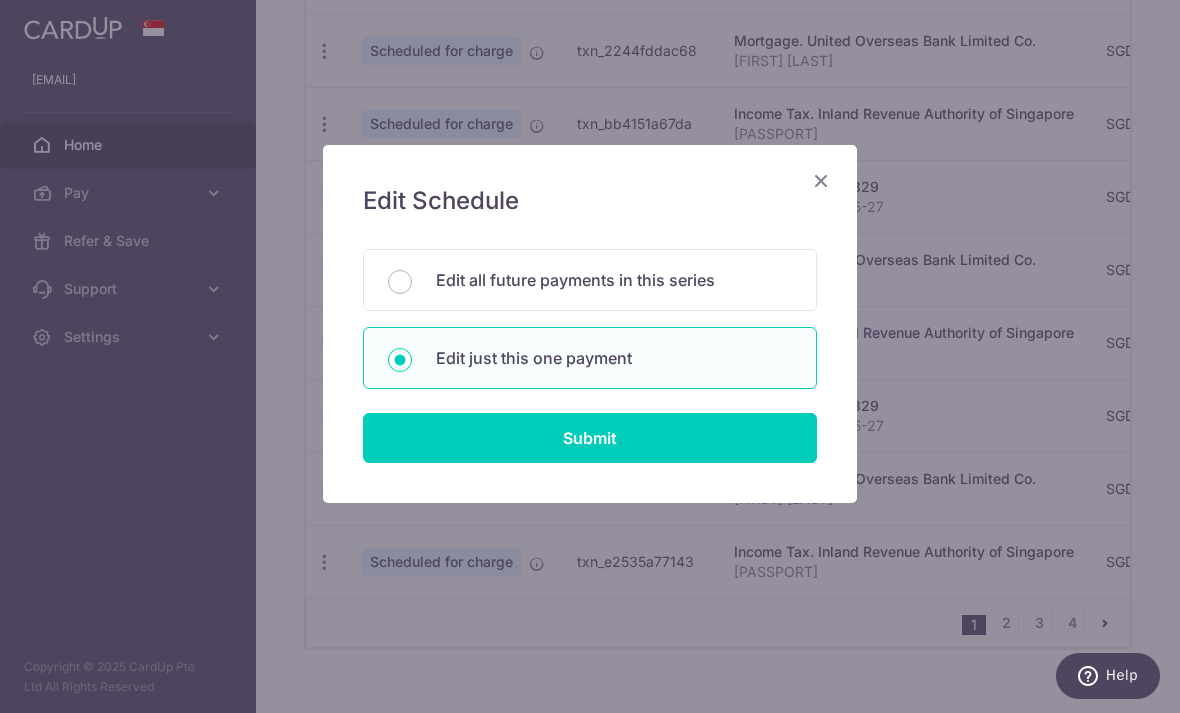 click on "Submit" at bounding box center (590, 438) 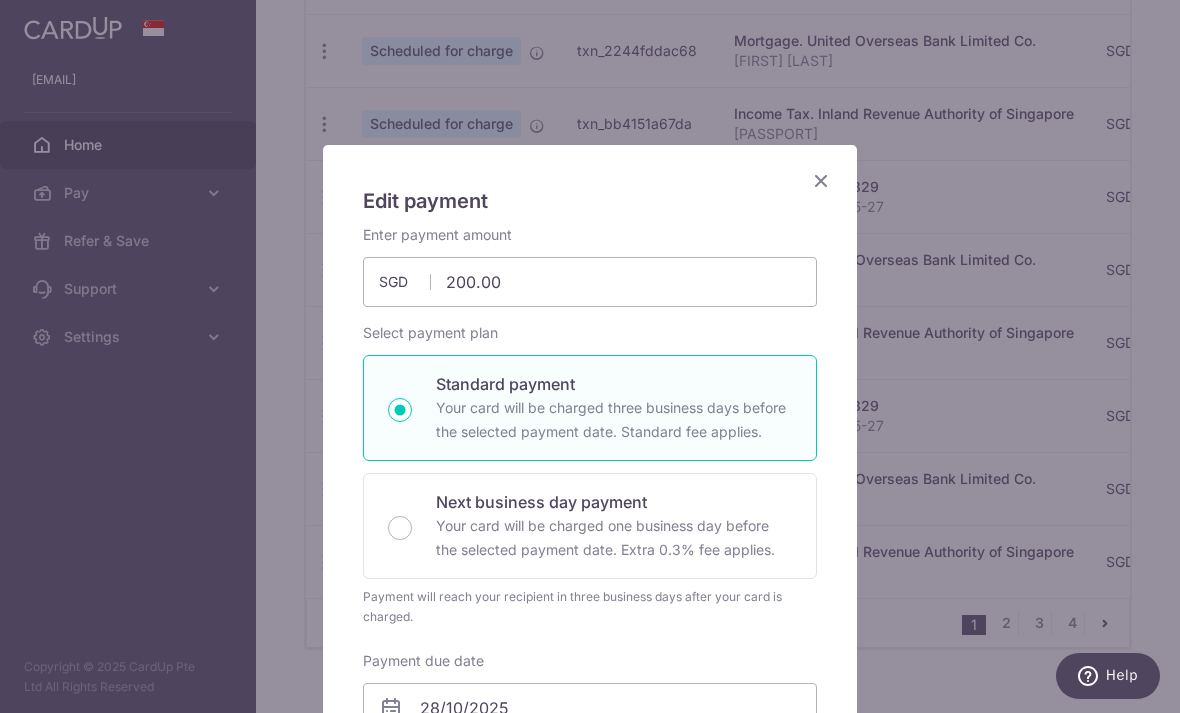 scroll, scrollTop: 0, scrollLeft: 0, axis: both 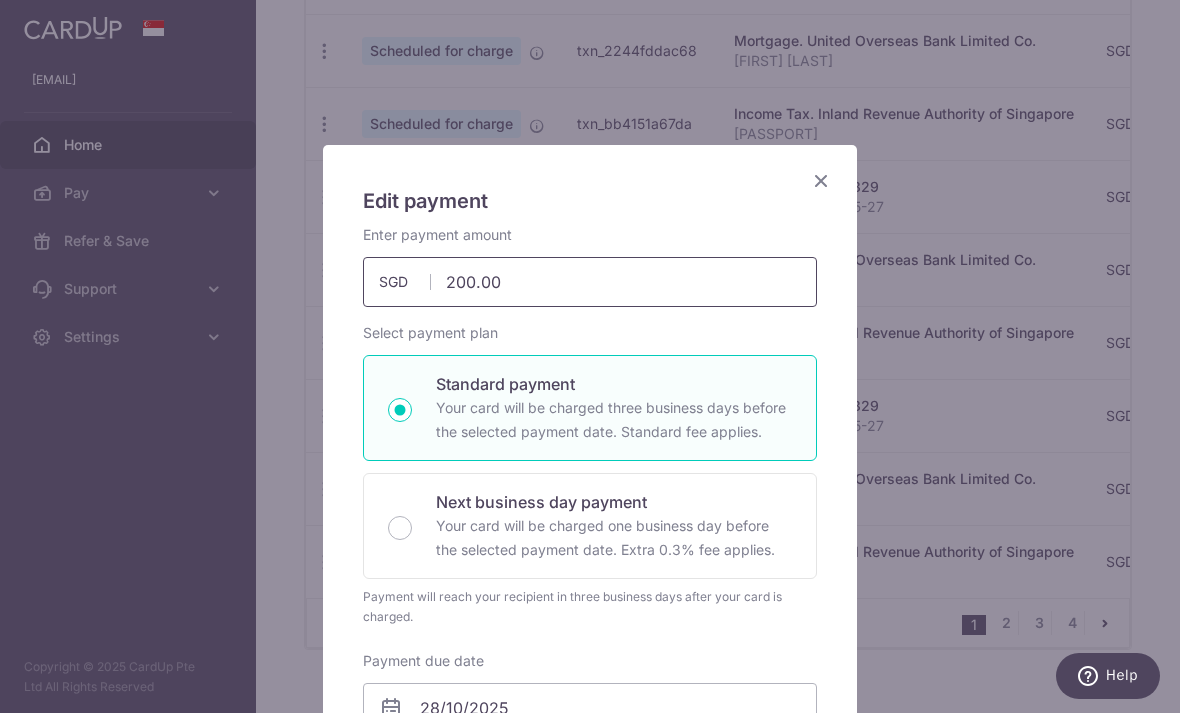 click on "200.00" at bounding box center (590, 282) 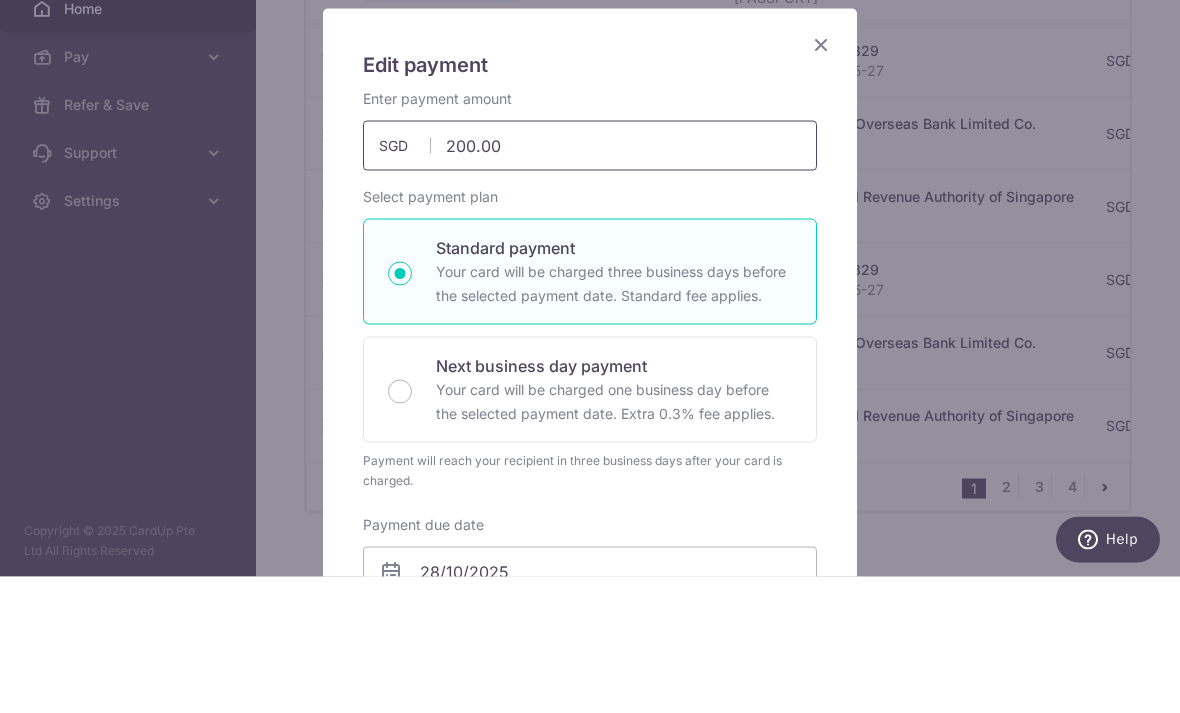 scroll, scrollTop: 841, scrollLeft: 0, axis: vertical 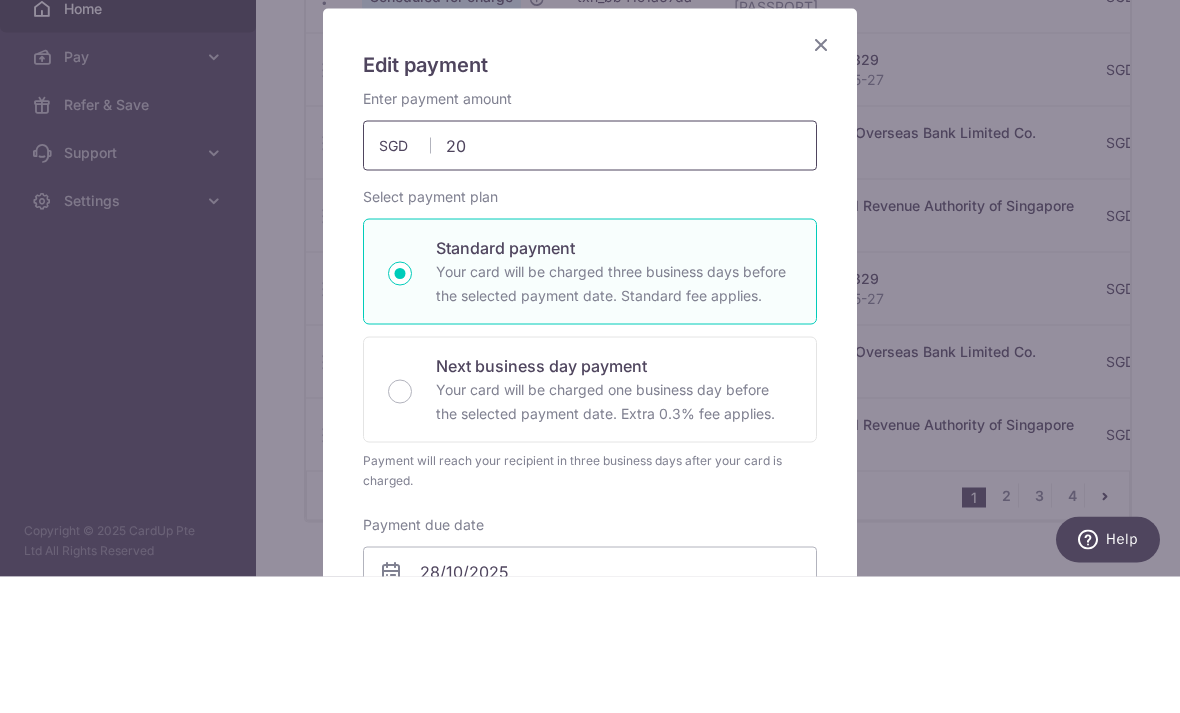 type on "2" 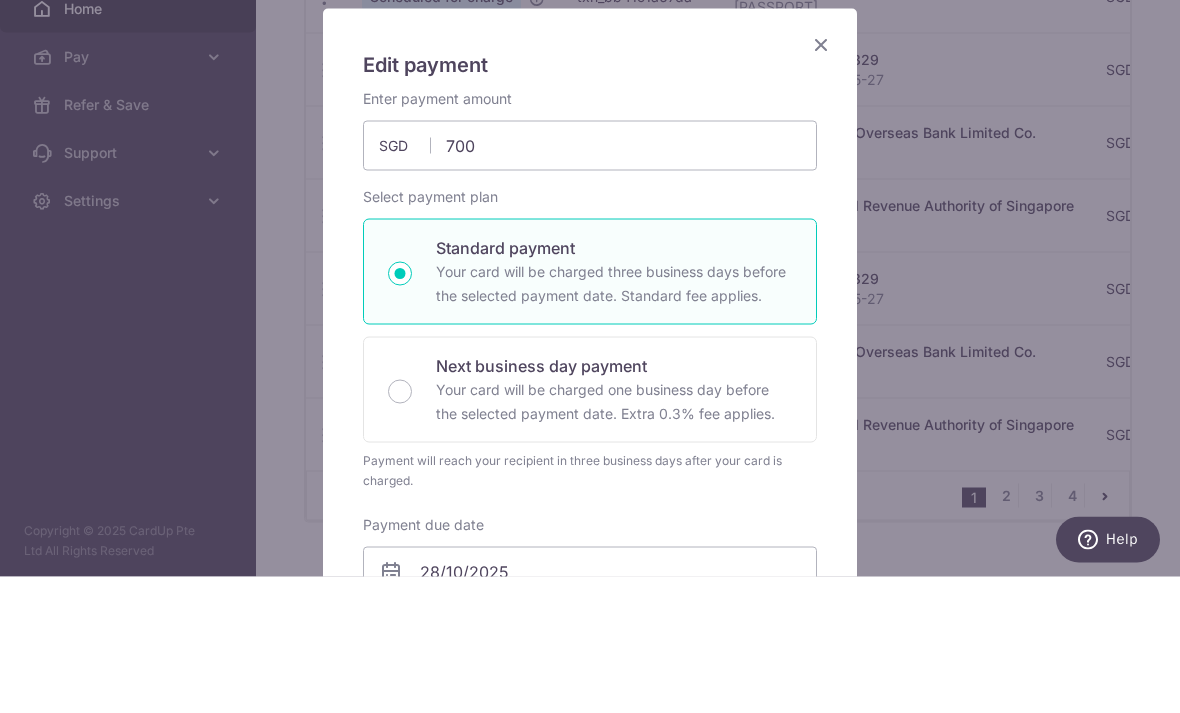 click on "Edit payment
By clicking apply,  you will make changes to all   payments to  4829  scheduled from
.
By clicking below, you confirm you are editing this payment to  4829  on
28/10/2025 .
Enter payment amount
700 SGD" at bounding box center [590, 810] 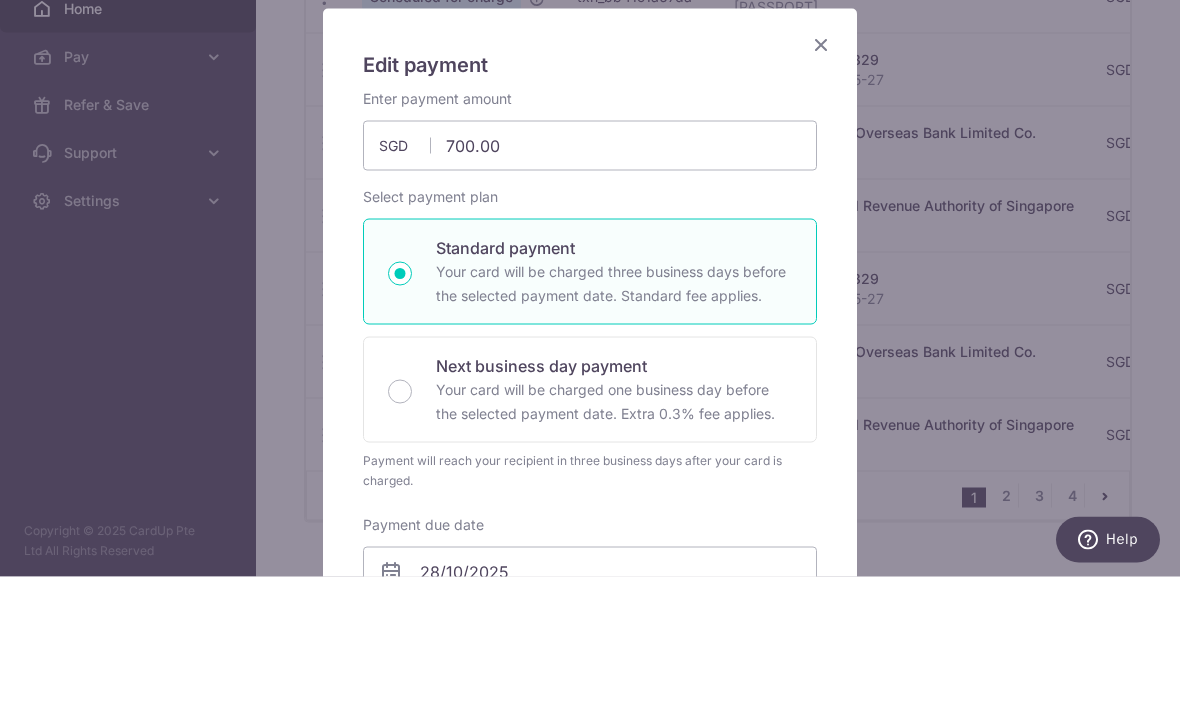 scroll, scrollTop: 64, scrollLeft: 0, axis: vertical 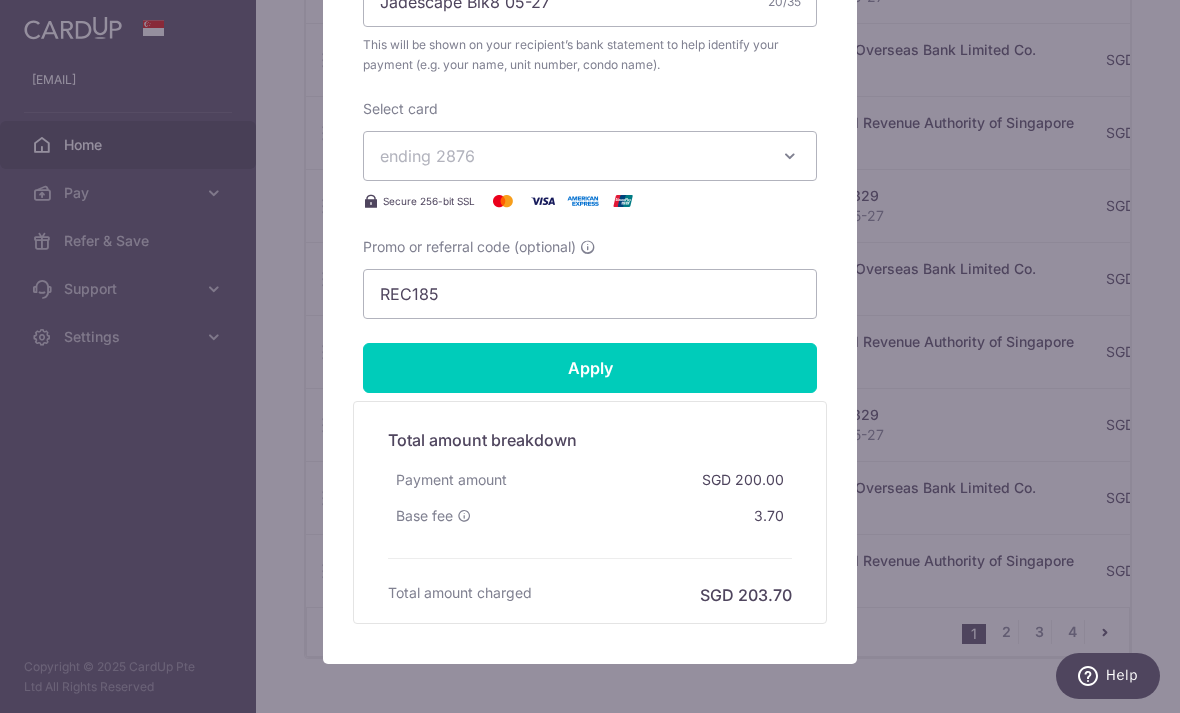 click on "Apply" at bounding box center (590, 368) 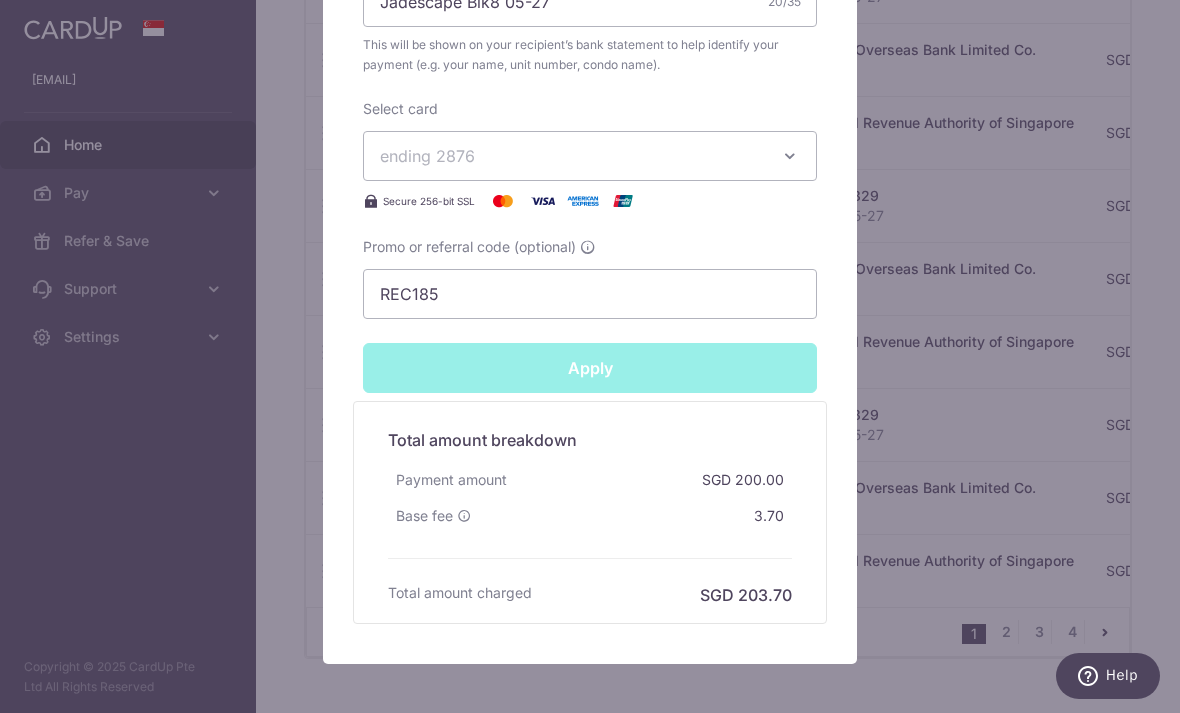 type on "Successfully Applied" 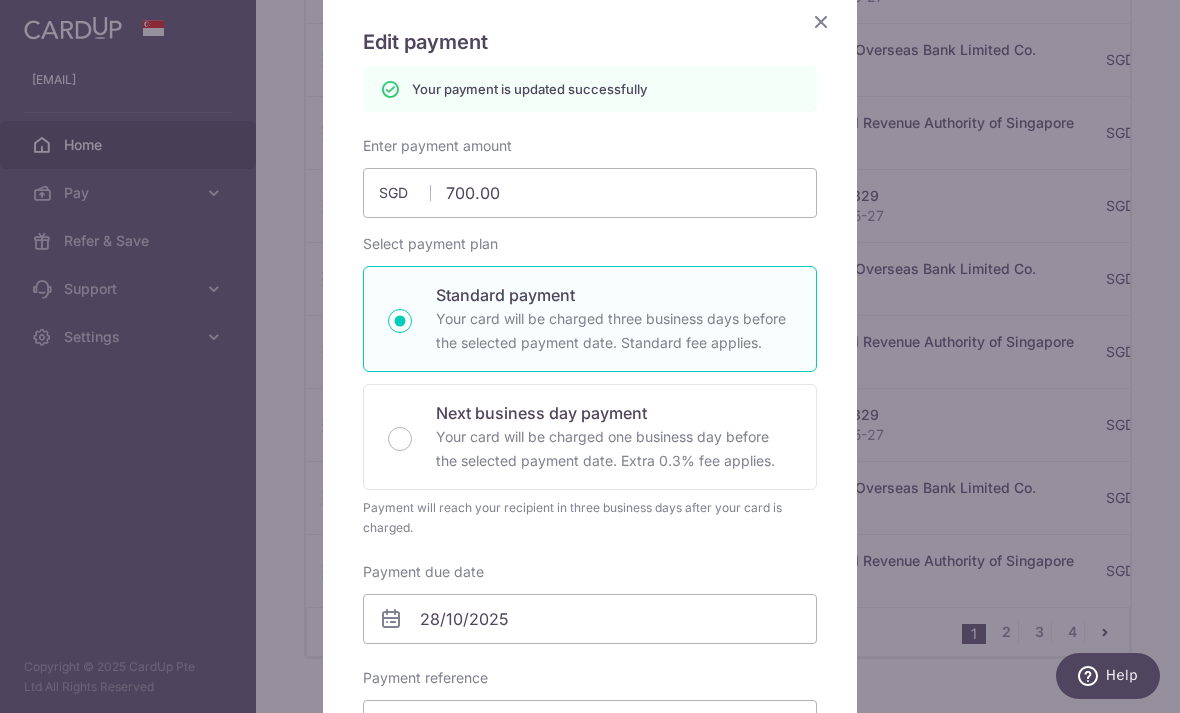 scroll, scrollTop: 151, scrollLeft: 0, axis: vertical 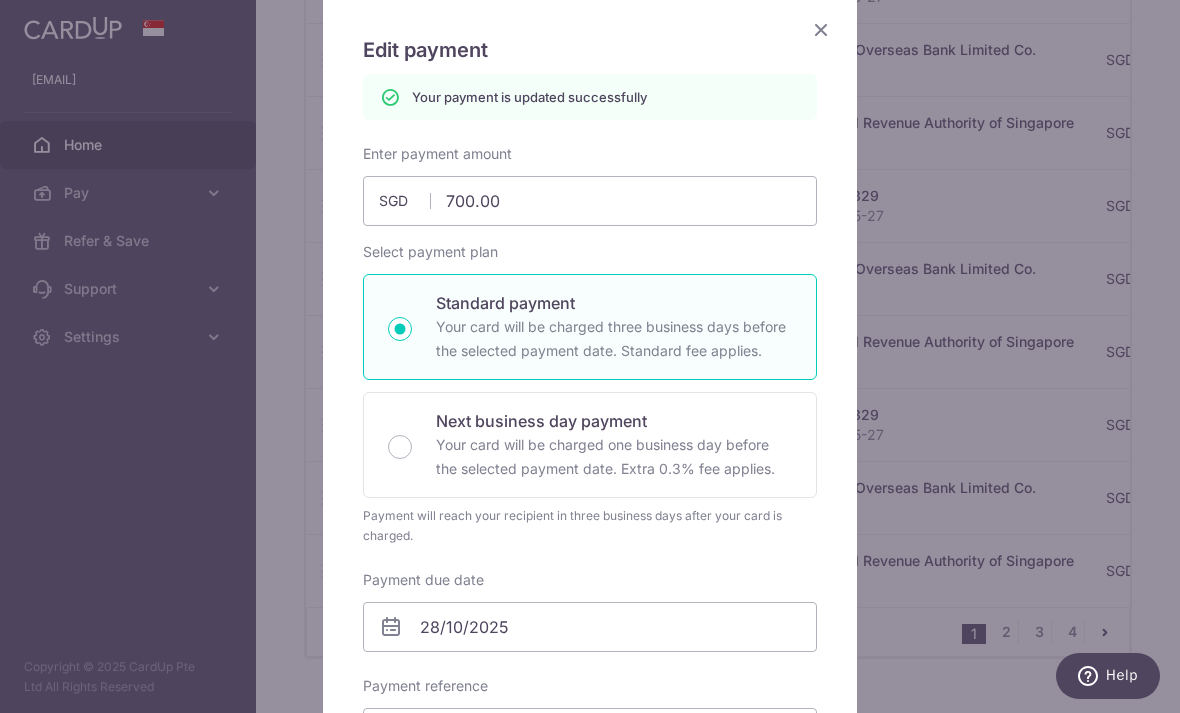 click on "Edit payment
By clicking apply,  you will make changes to all   payments to  4829  scheduled from
.
By clicking below, you confirm you are editing this payment to  4829  on
28/10/2025 .
Your payment is updated successfully
SGD" at bounding box center (590, 356) 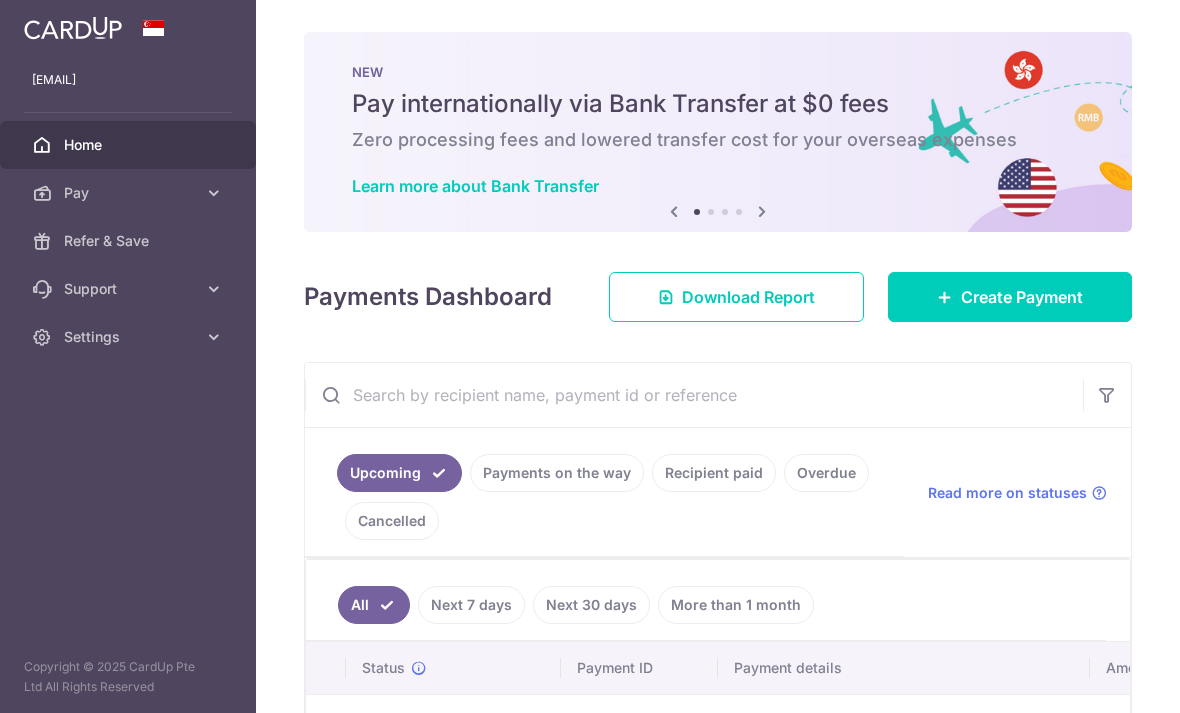 scroll, scrollTop: 0, scrollLeft: 0, axis: both 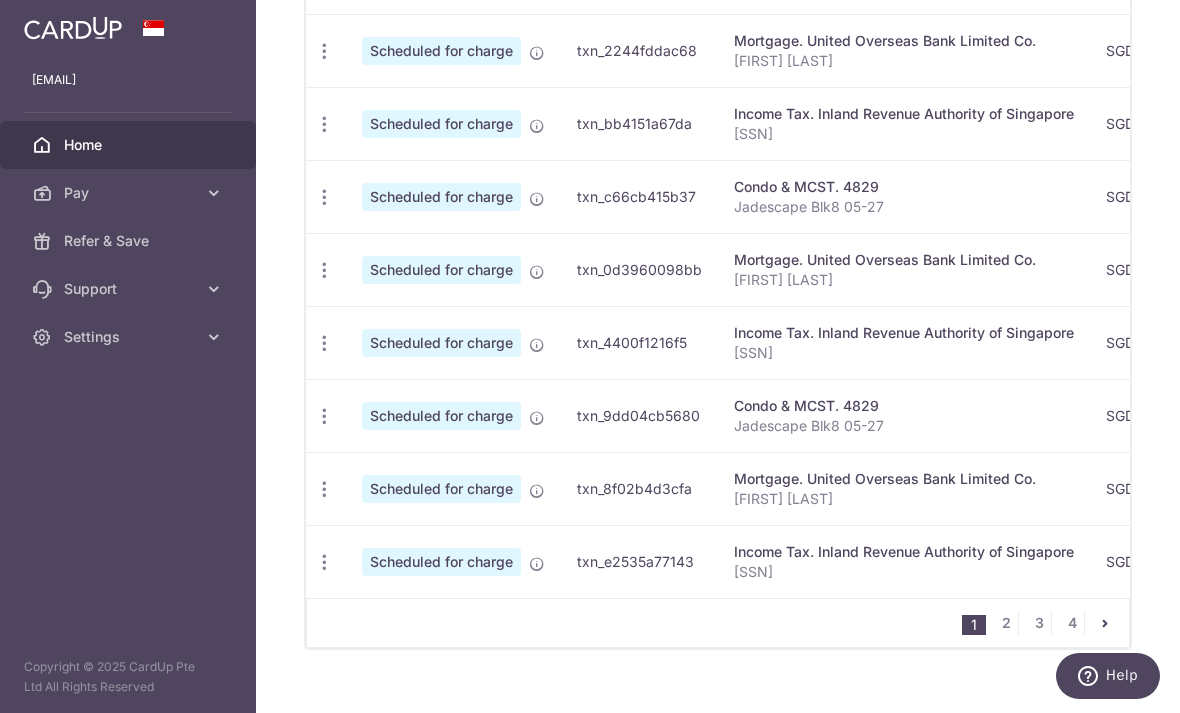click on "2" at bounding box center [1006, 623] 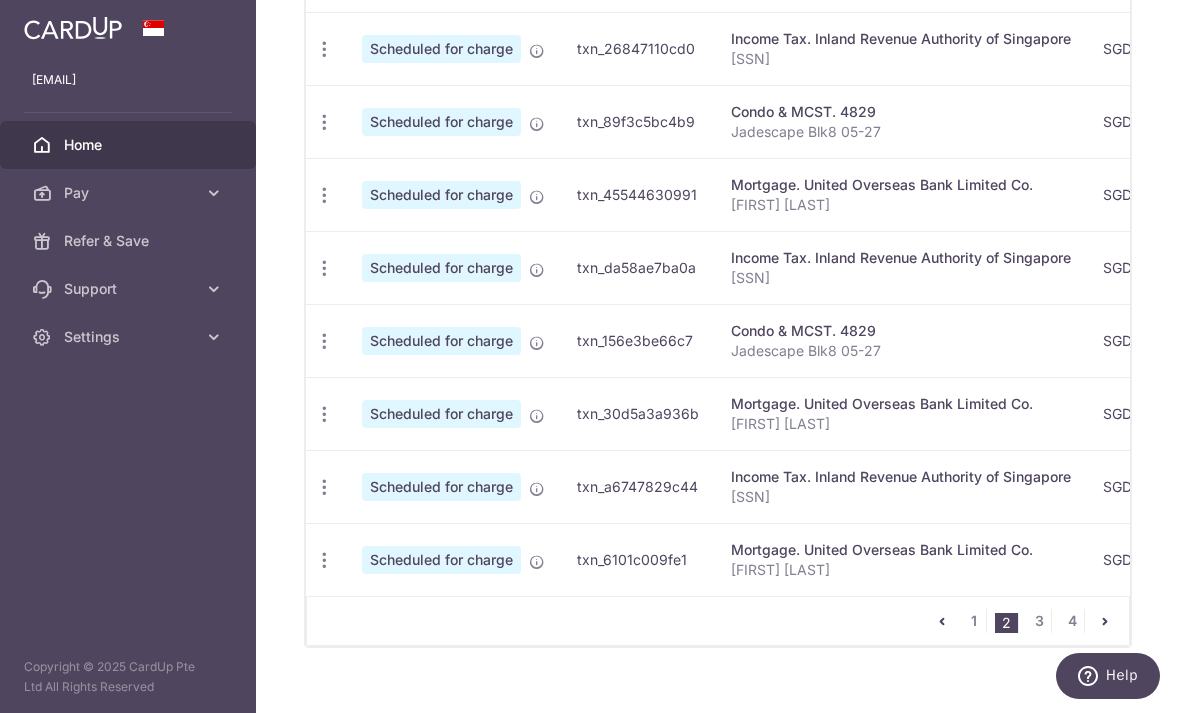 scroll, scrollTop: 850, scrollLeft: 0, axis: vertical 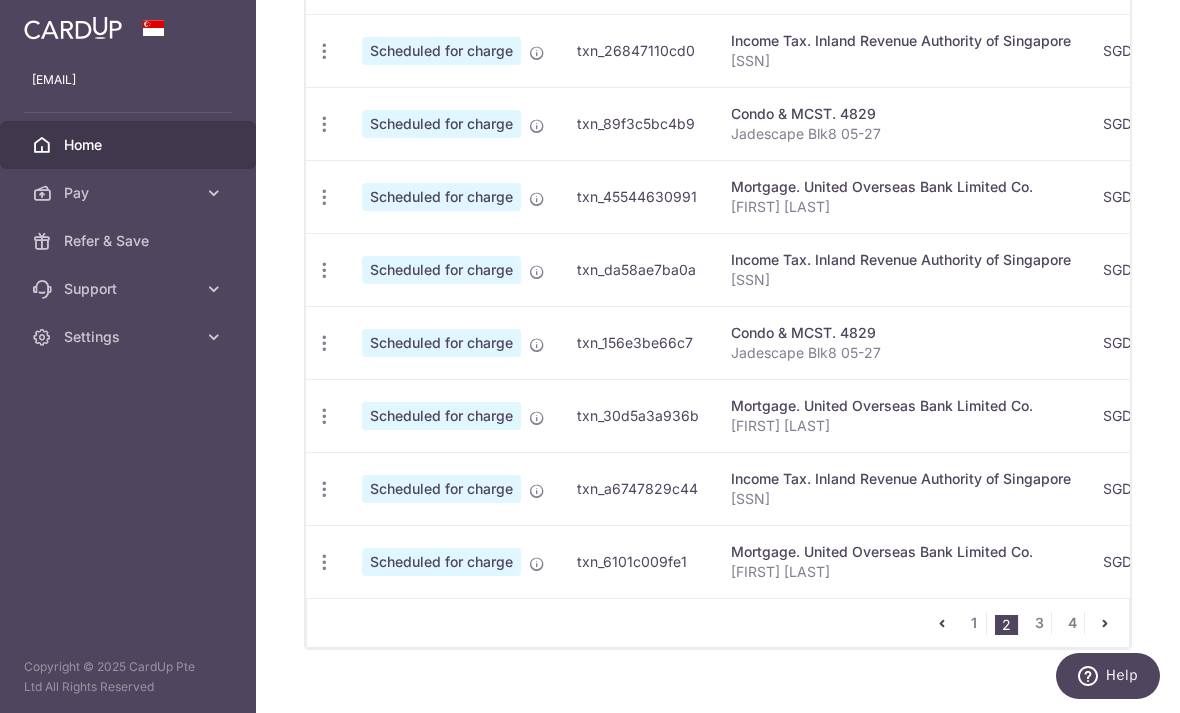 click at bounding box center [324, -95] 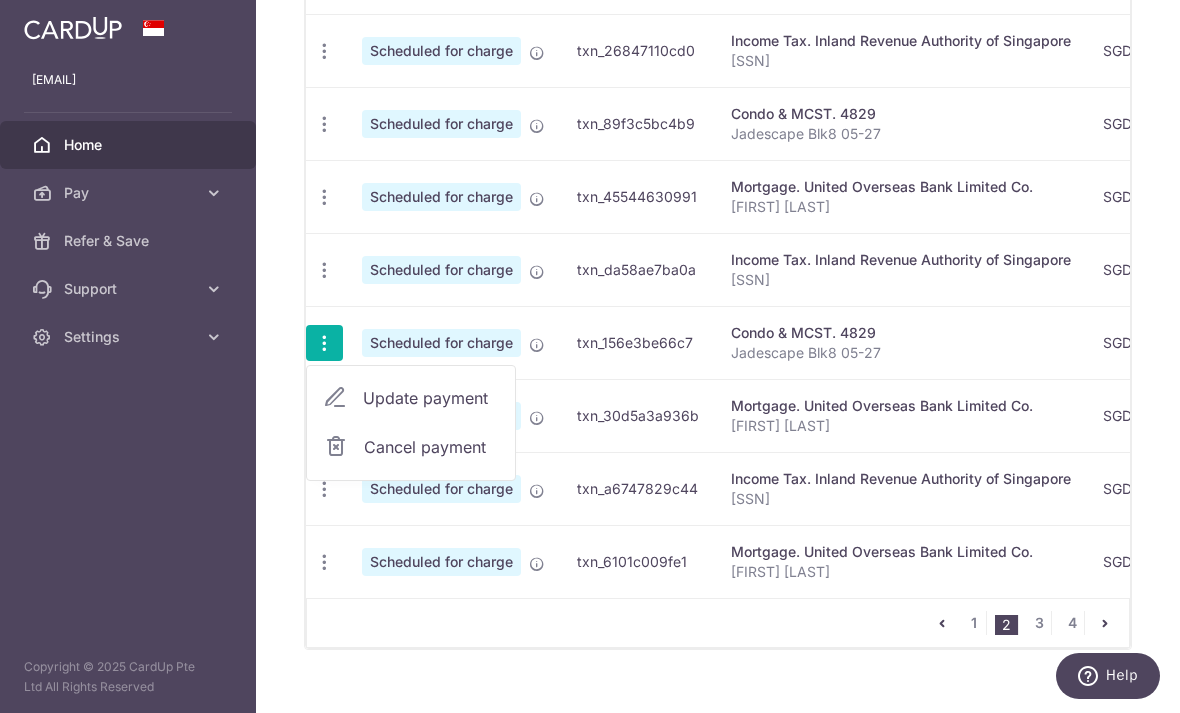 click on "Update payment" at bounding box center [431, 398] 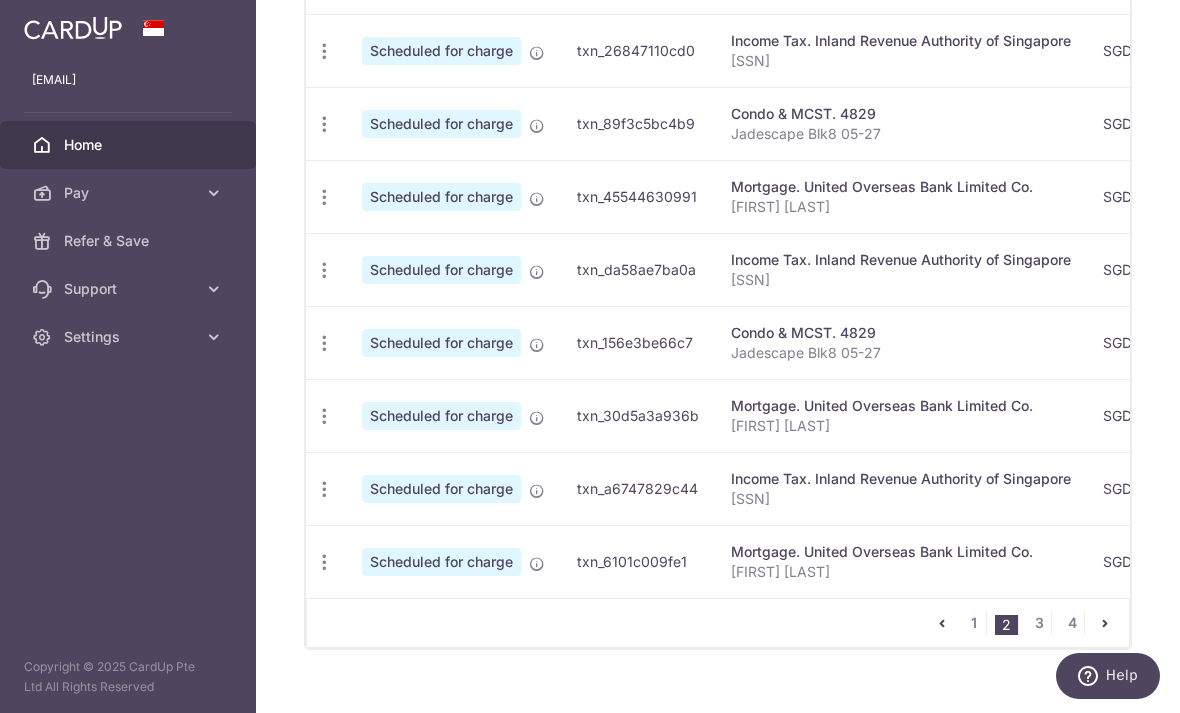 radio on "true" 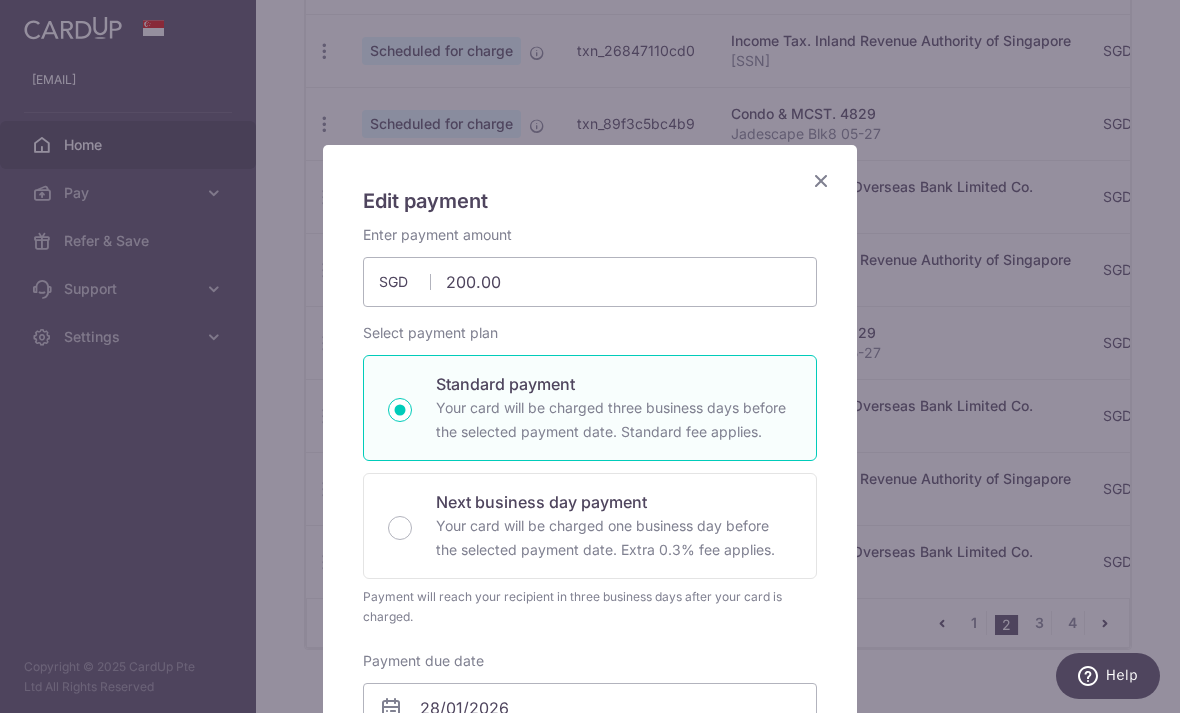 scroll, scrollTop: 0, scrollLeft: 0, axis: both 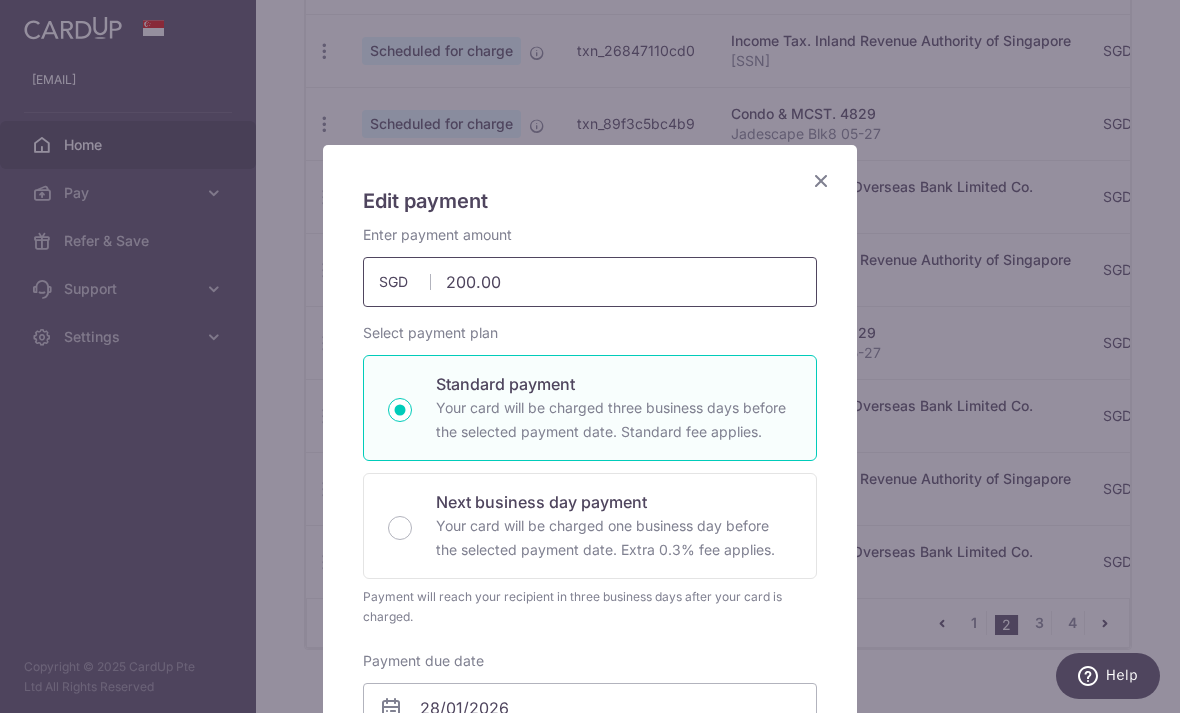 click on "200.00" at bounding box center (590, 282) 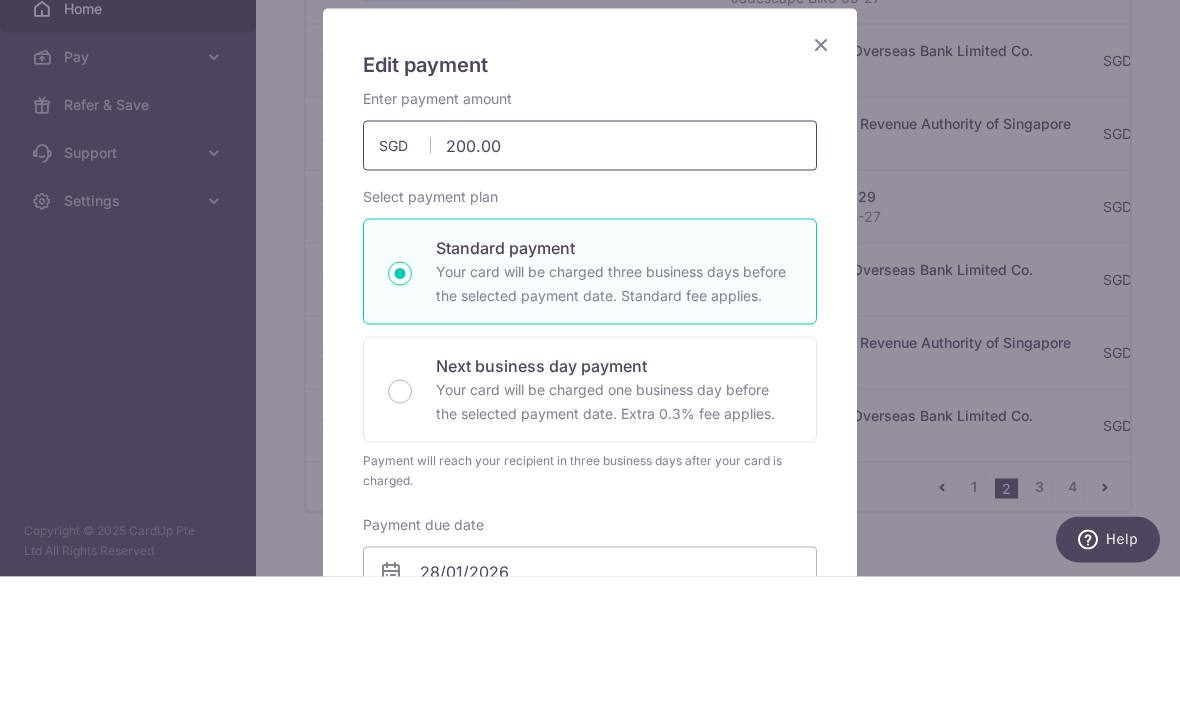 scroll, scrollTop: 841, scrollLeft: 0, axis: vertical 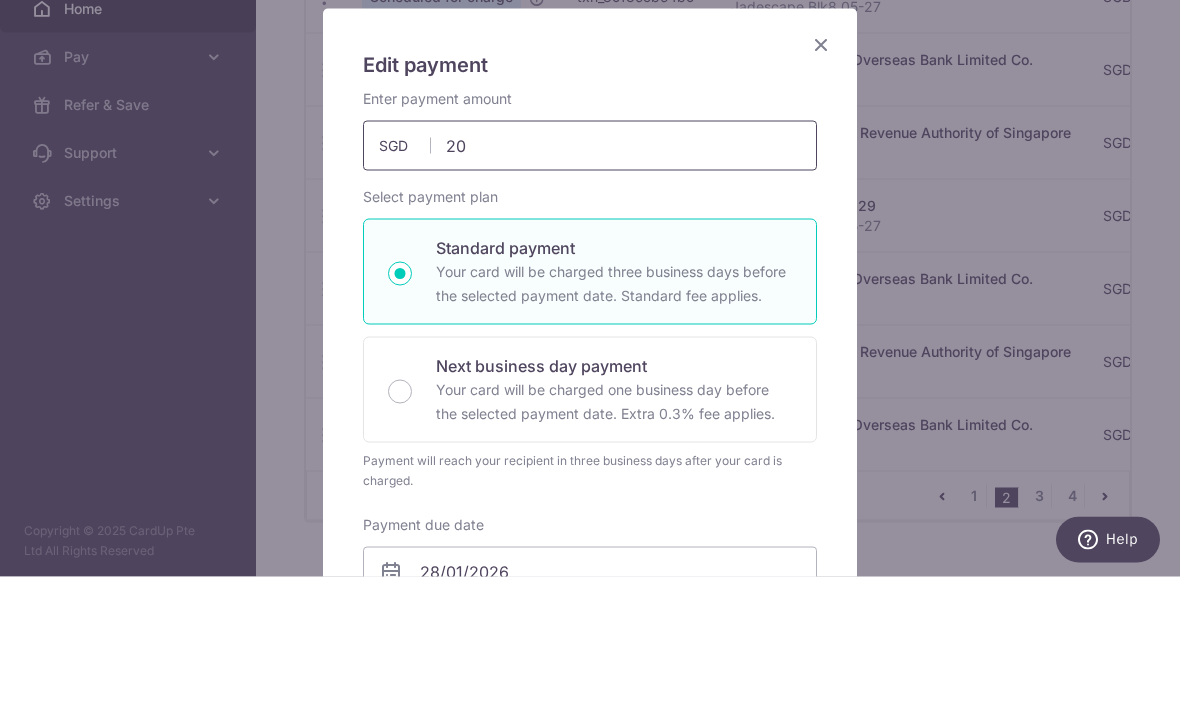 type on "2" 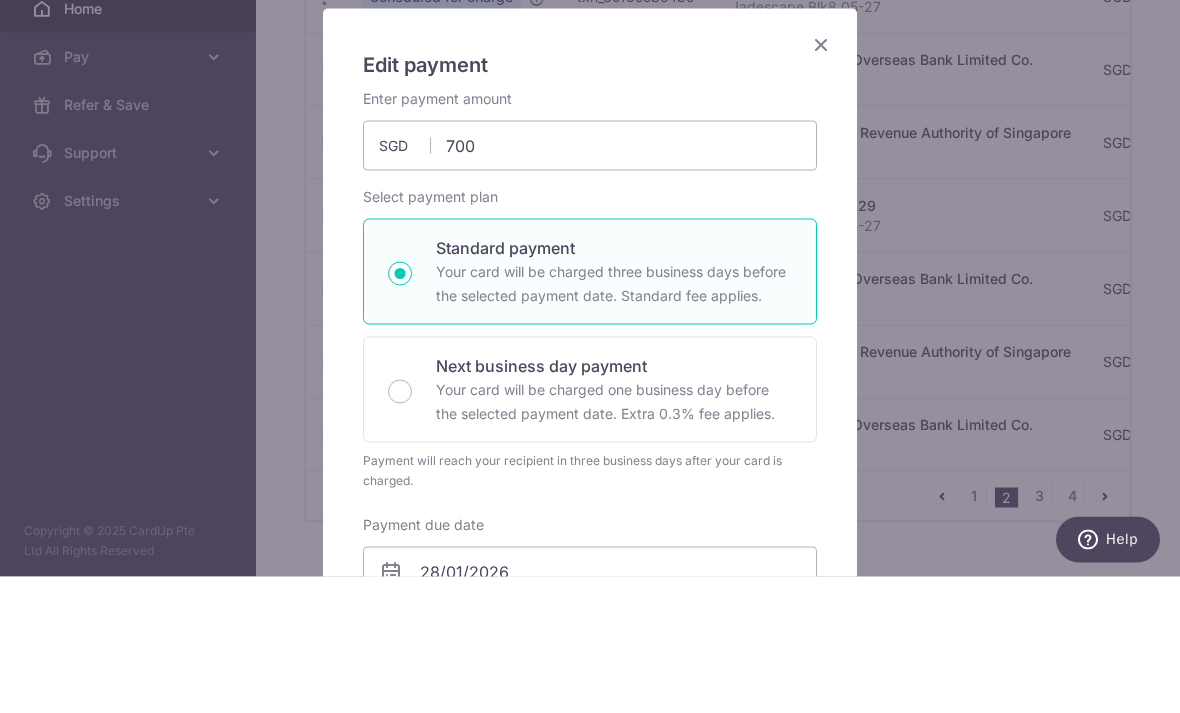 click on "Edit payment
By clicking apply,  you will make changes to all   payments to  [NUMBER]  scheduled from
.
By clicking below, you confirm you are editing this payment to  [NUMBER]  on
[DATE] .
[CURRENCY]" at bounding box center [590, 356] 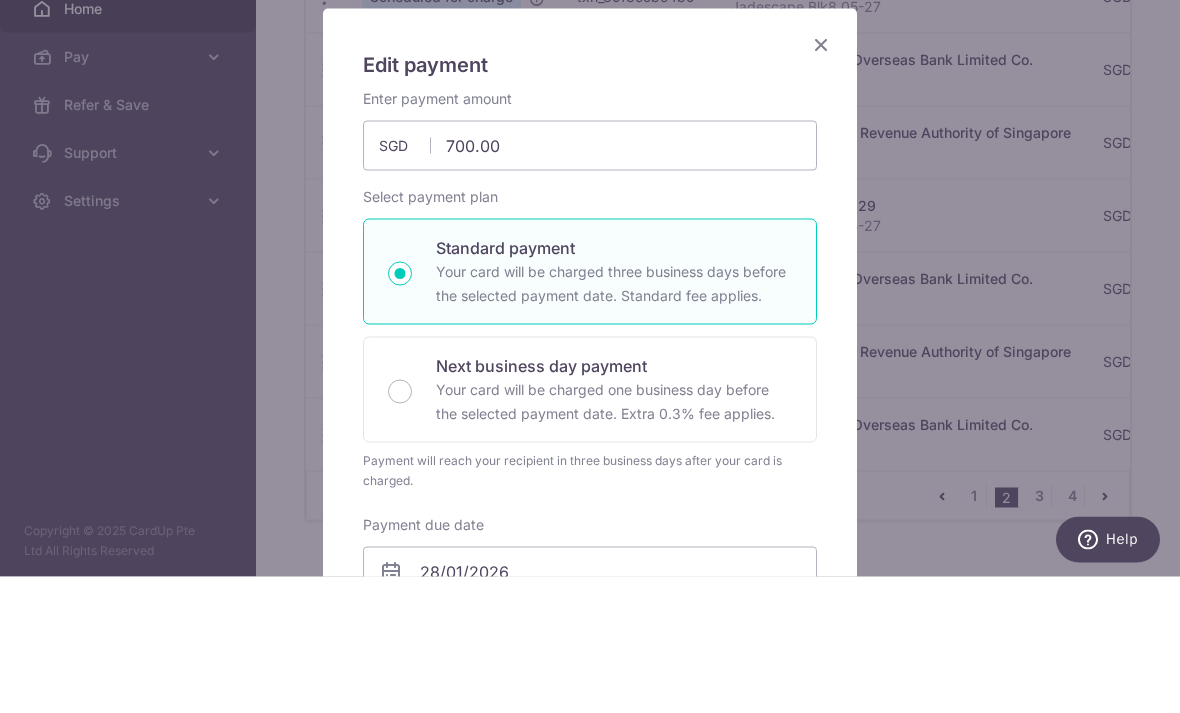 scroll, scrollTop: 64, scrollLeft: 0, axis: vertical 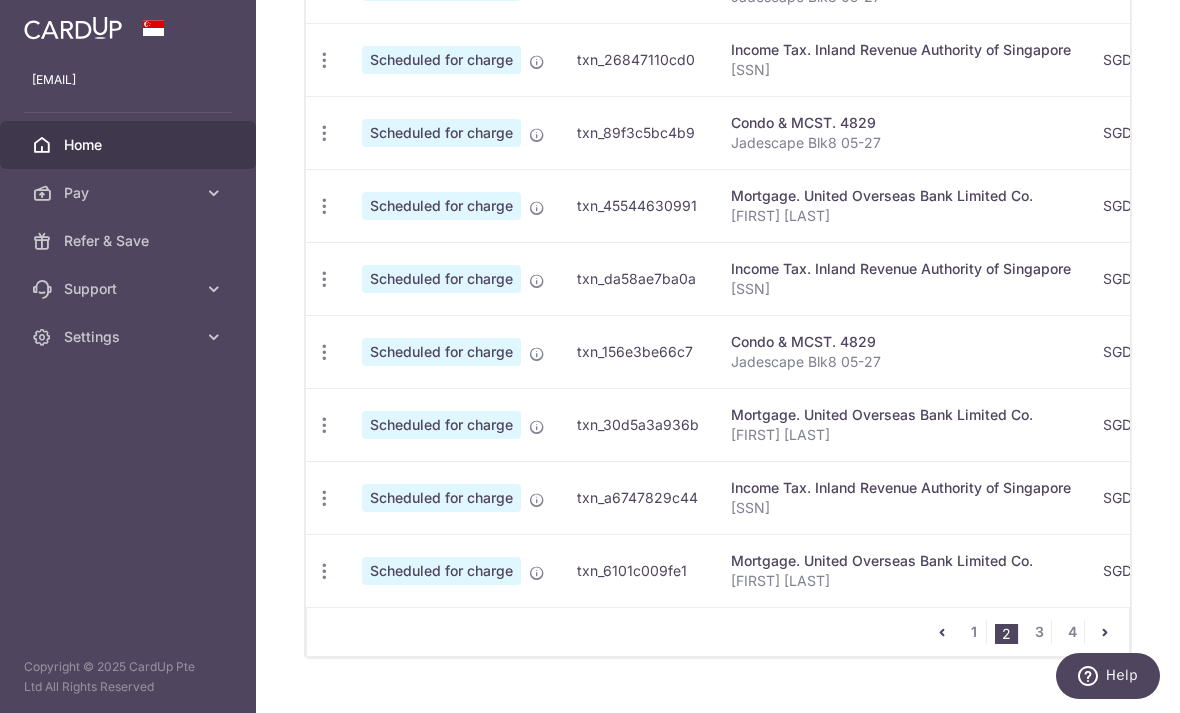 click at bounding box center [324, -86] 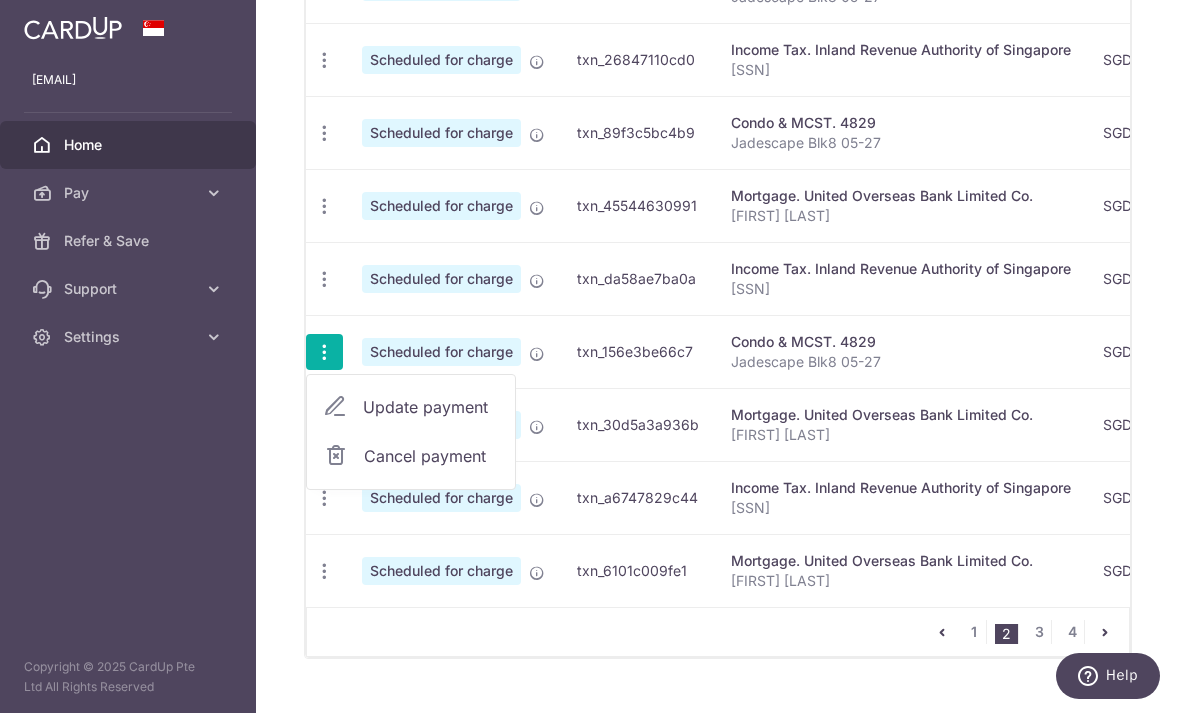 click on "Update payment" at bounding box center (431, 407) 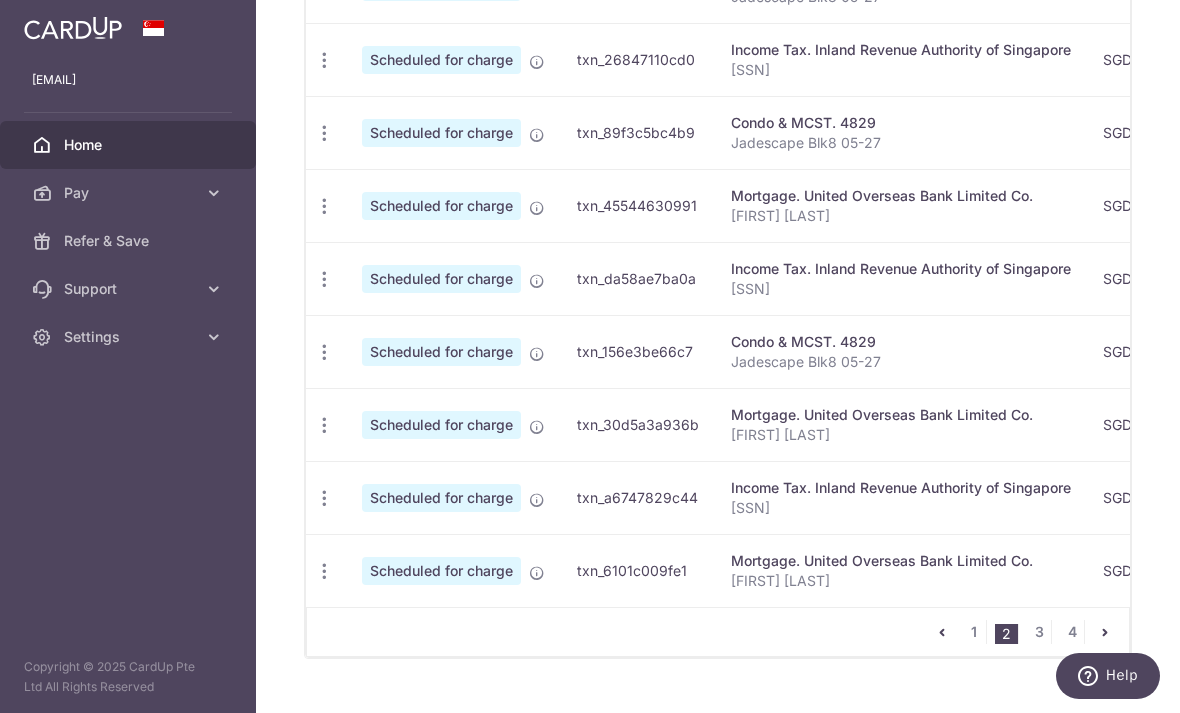 type on "200.00" 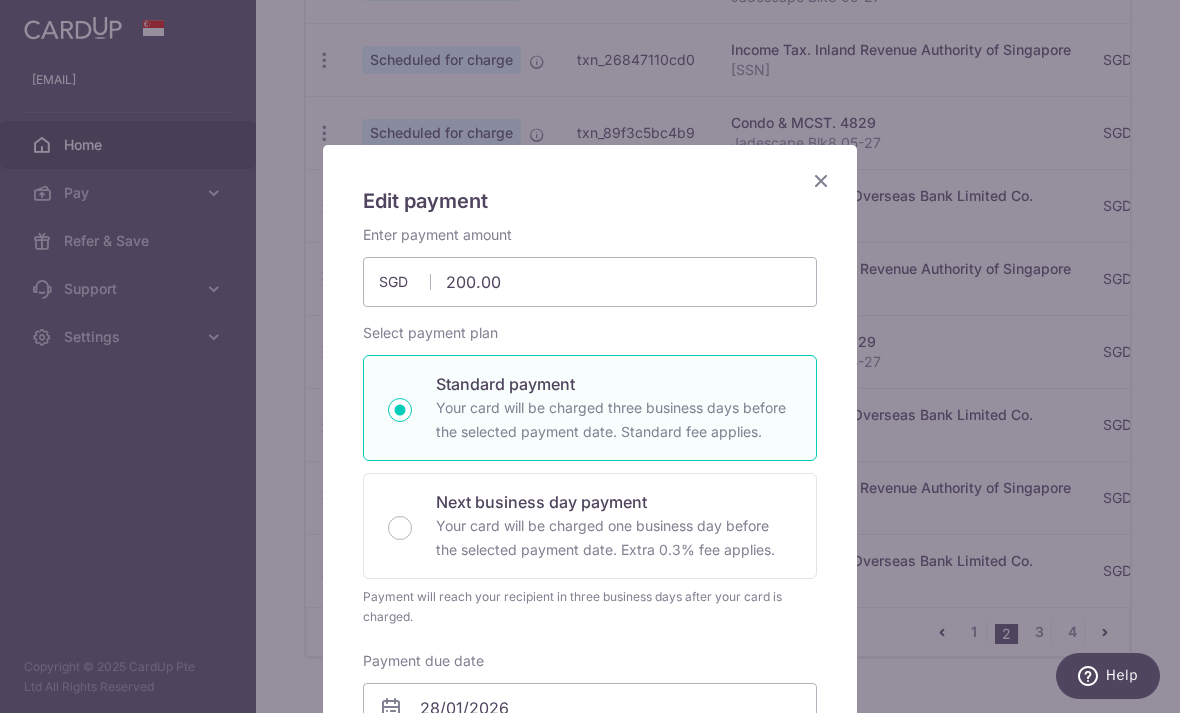 scroll, scrollTop: 0, scrollLeft: 0, axis: both 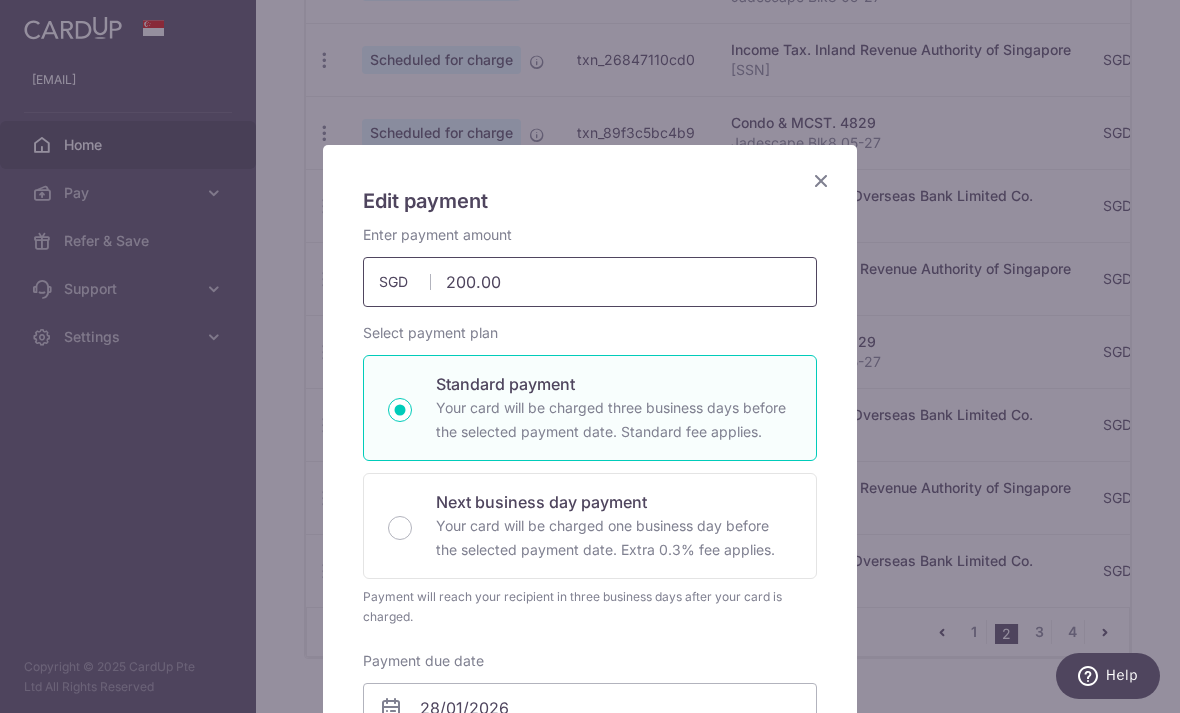 click on "200.00" at bounding box center [590, 282] 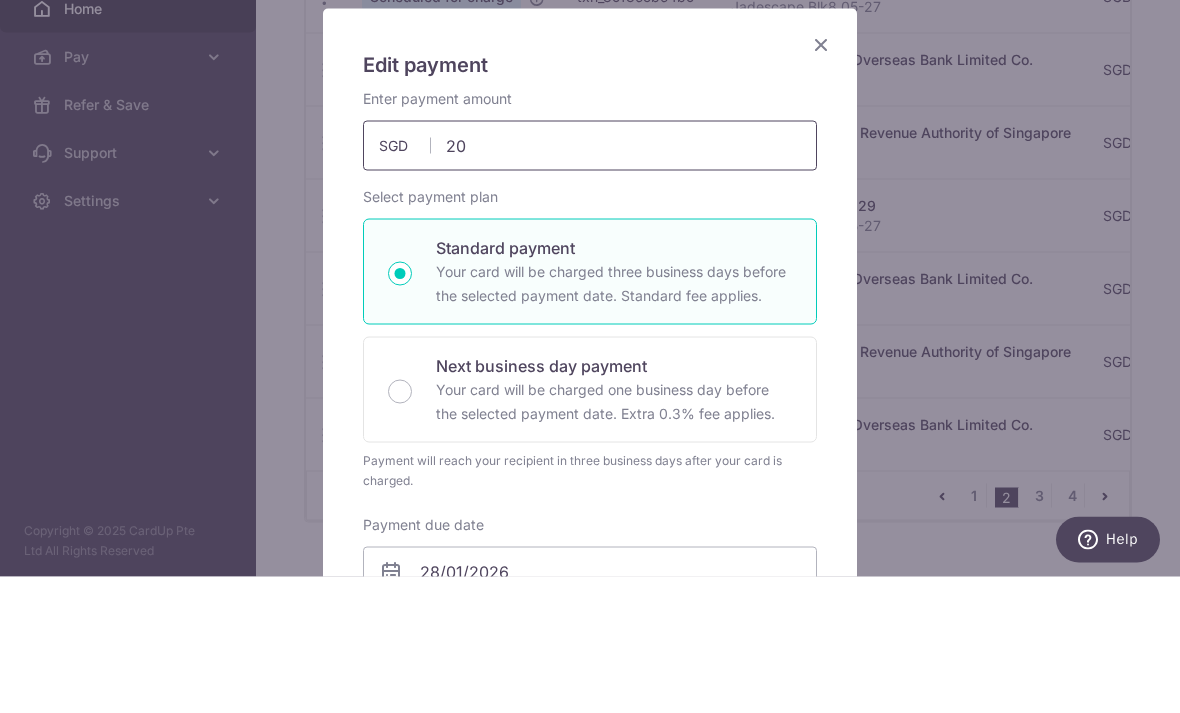 type on "2" 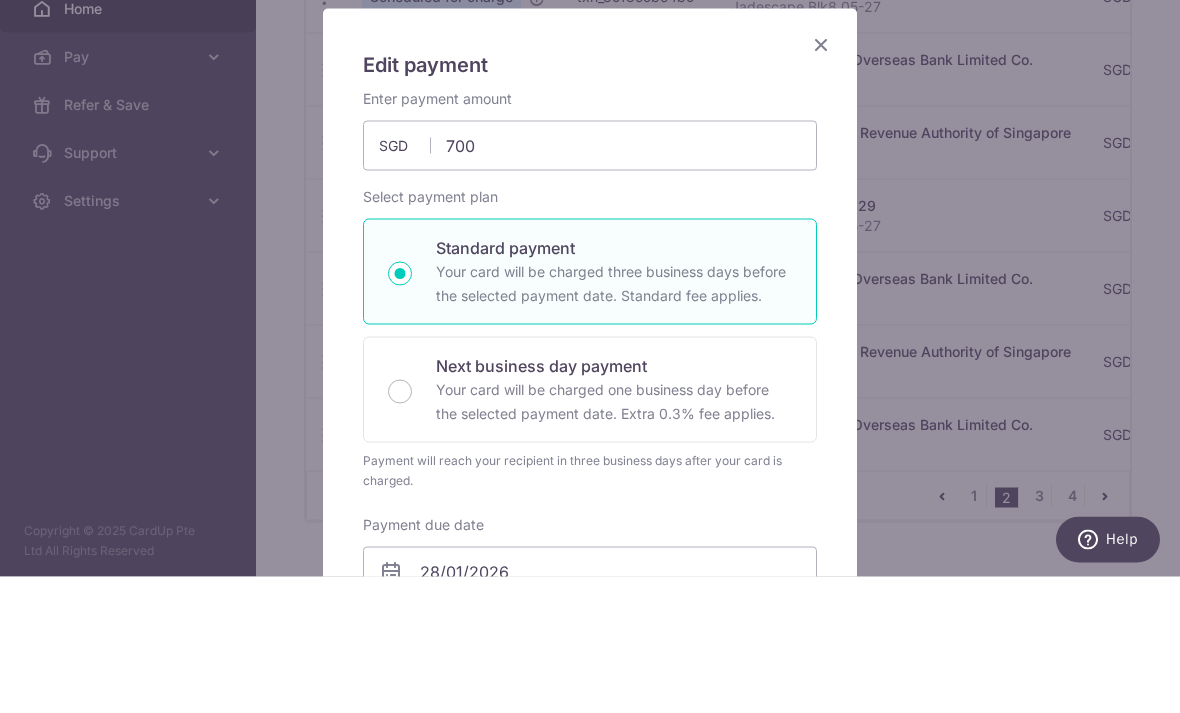 click on "Edit payment
By clicking apply,  you will make changes to all   payments to  [NUMBER]  scheduled from
.
By clicking below, you confirm you are editing this payment to  [NUMBER]  on
[DATE] .
Enter payment amount
[NUMBER] [CURRENCY]" at bounding box center (590, 810) 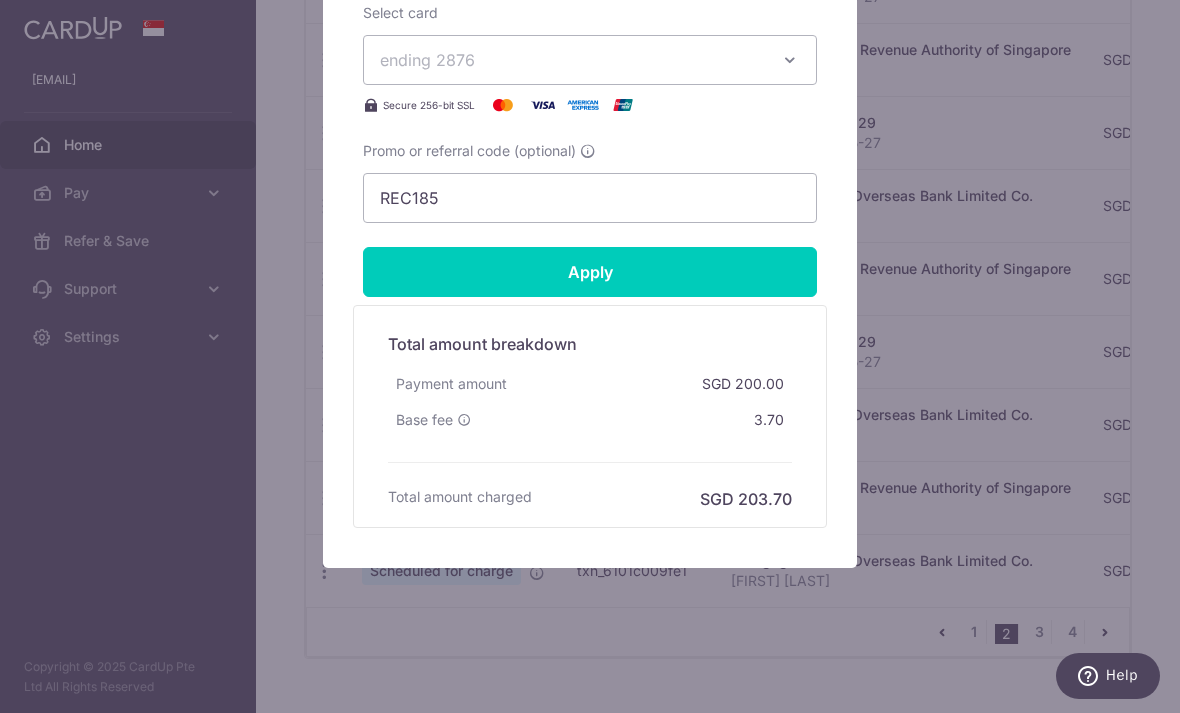 scroll, scrollTop: 908, scrollLeft: 0, axis: vertical 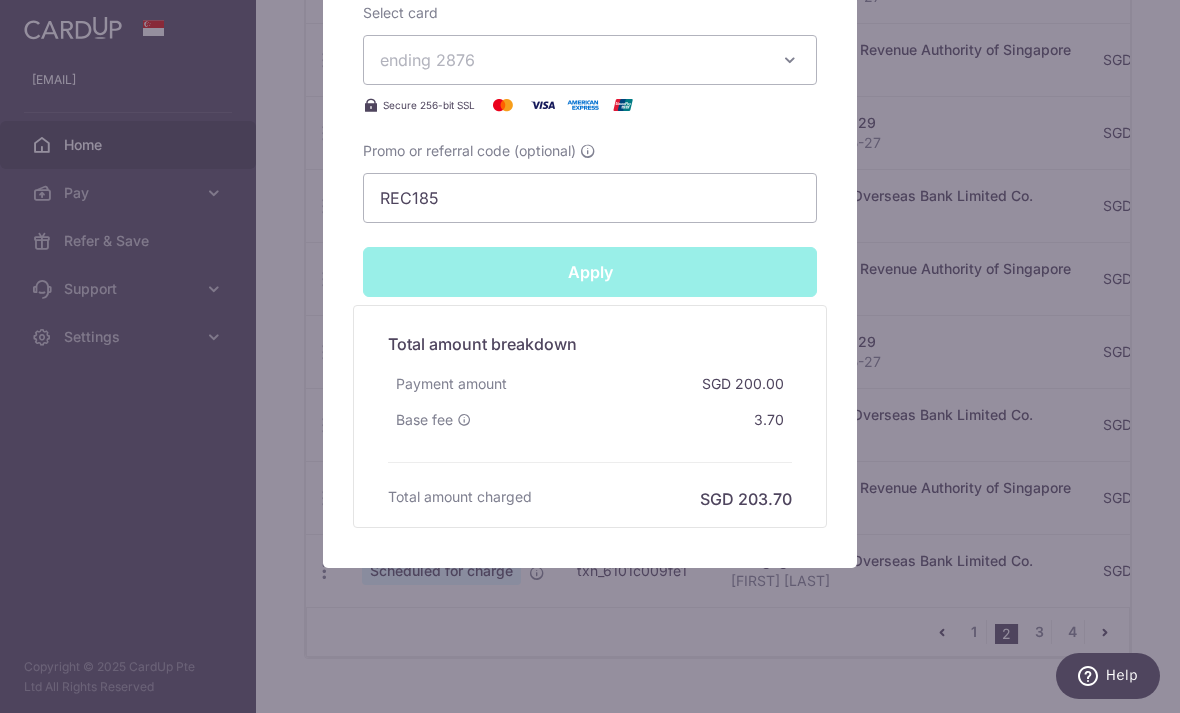 type on "Successfully Applied" 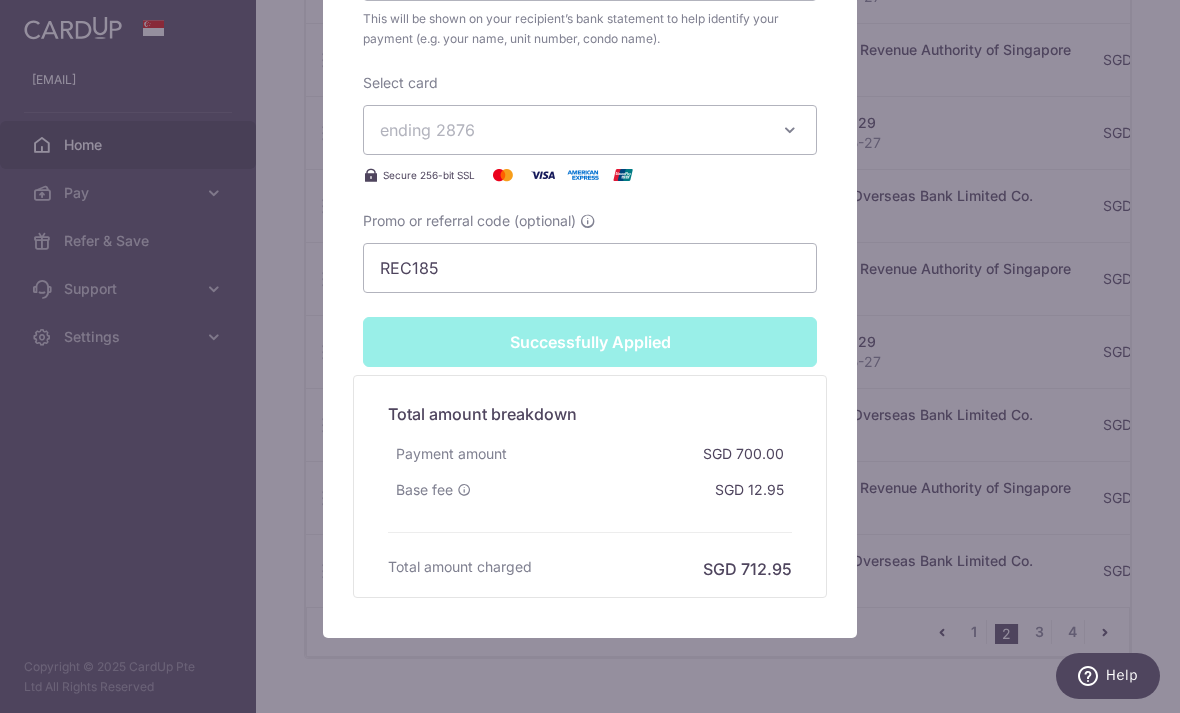 click on "Edit payment
By clicking apply,  you will make changes to all   payments to  [NUMBER]  scheduled from
.
By clicking below, you confirm you are editing this payment to  [NUMBER]  on
[DATE] .
Your payment is updated successfully
[CURRENCY]" at bounding box center (590, 356) 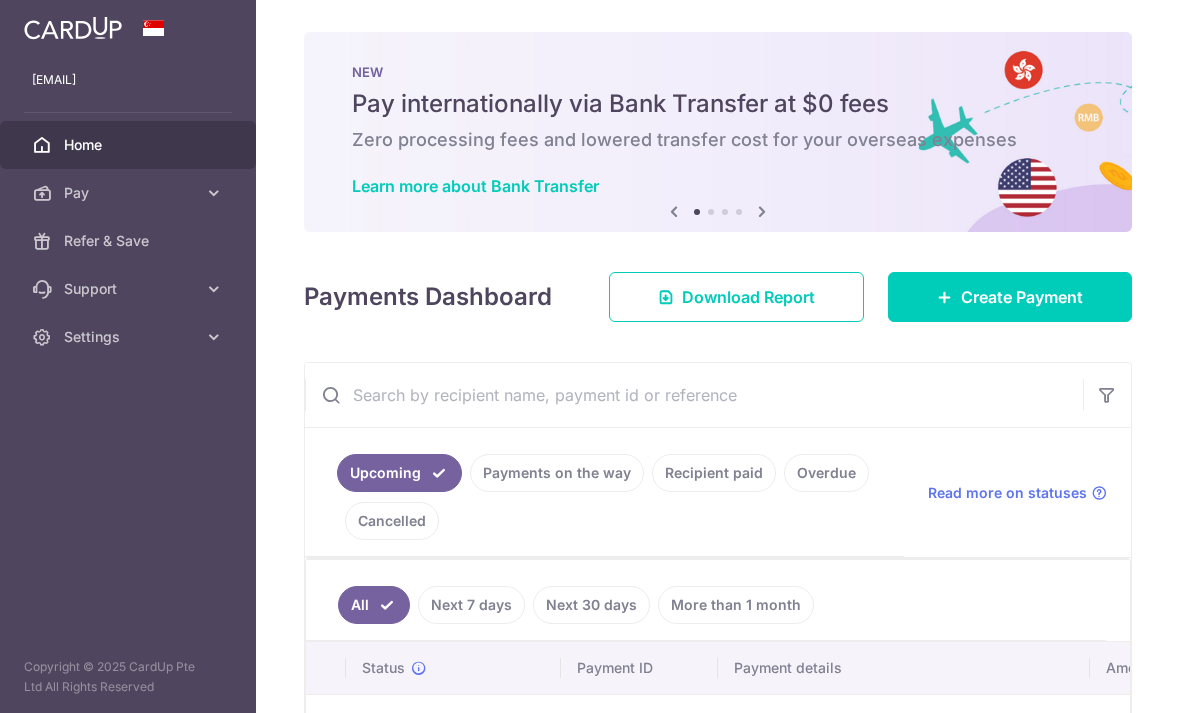 scroll, scrollTop: 0, scrollLeft: 0, axis: both 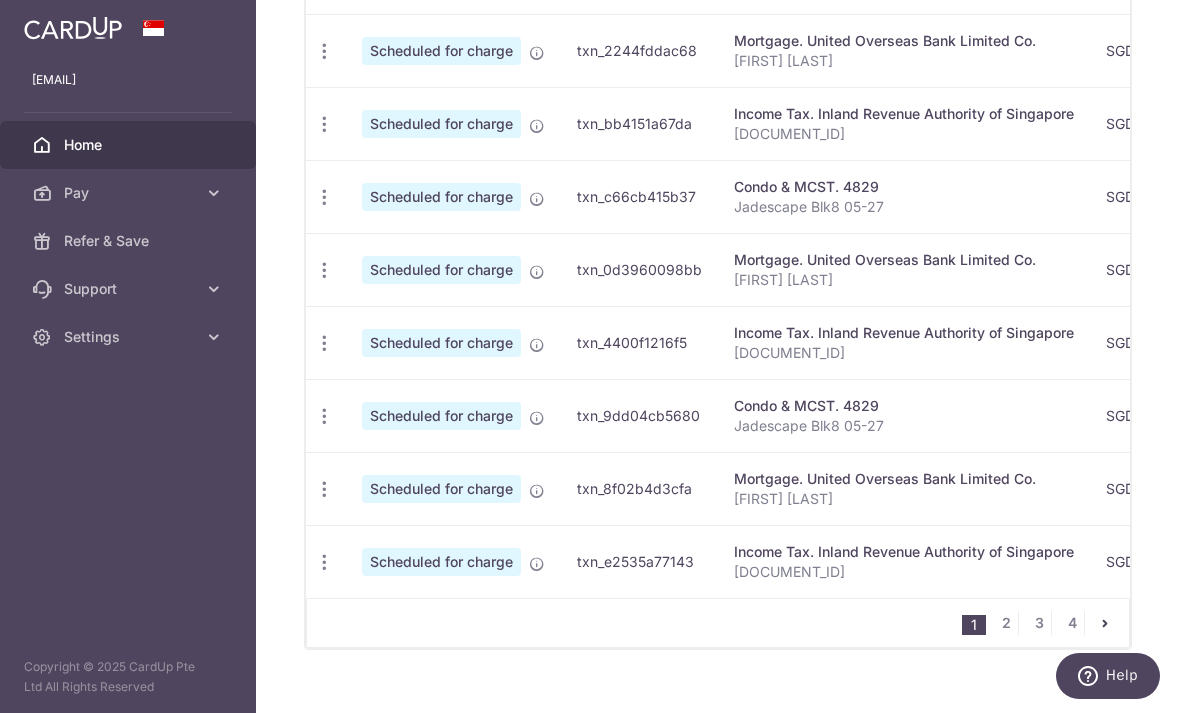 click on "2" at bounding box center (1006, 623) 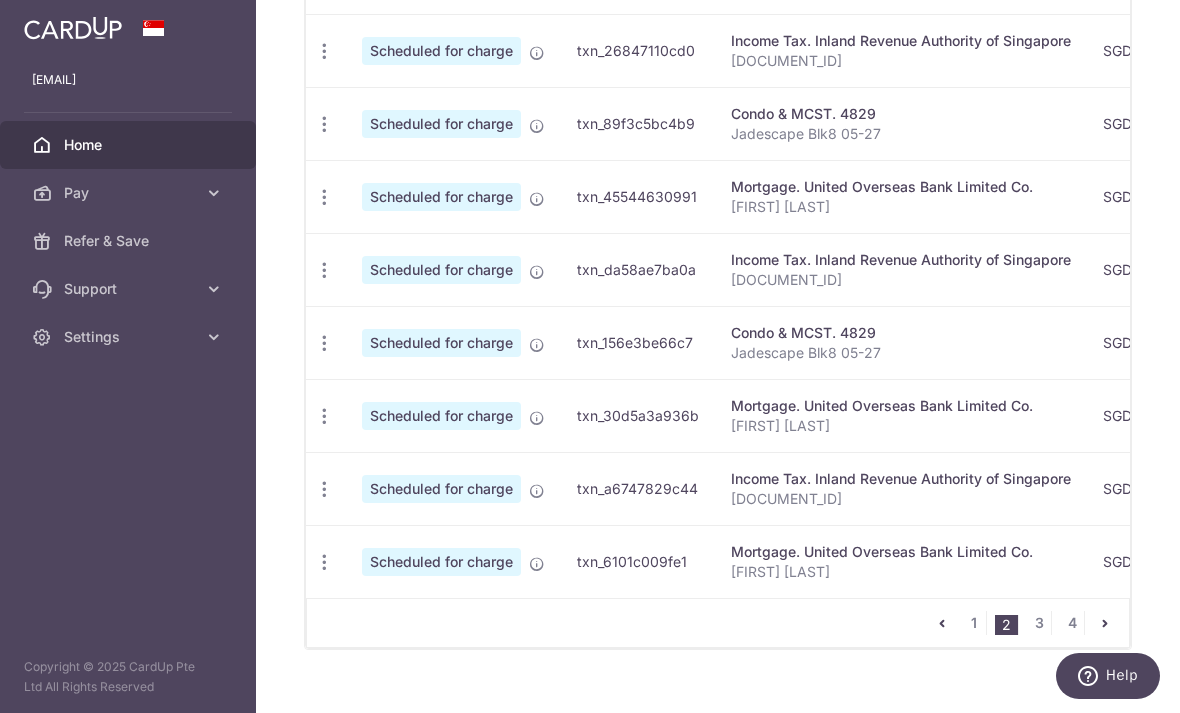 click on "3" at bounding box center (1039, 623) 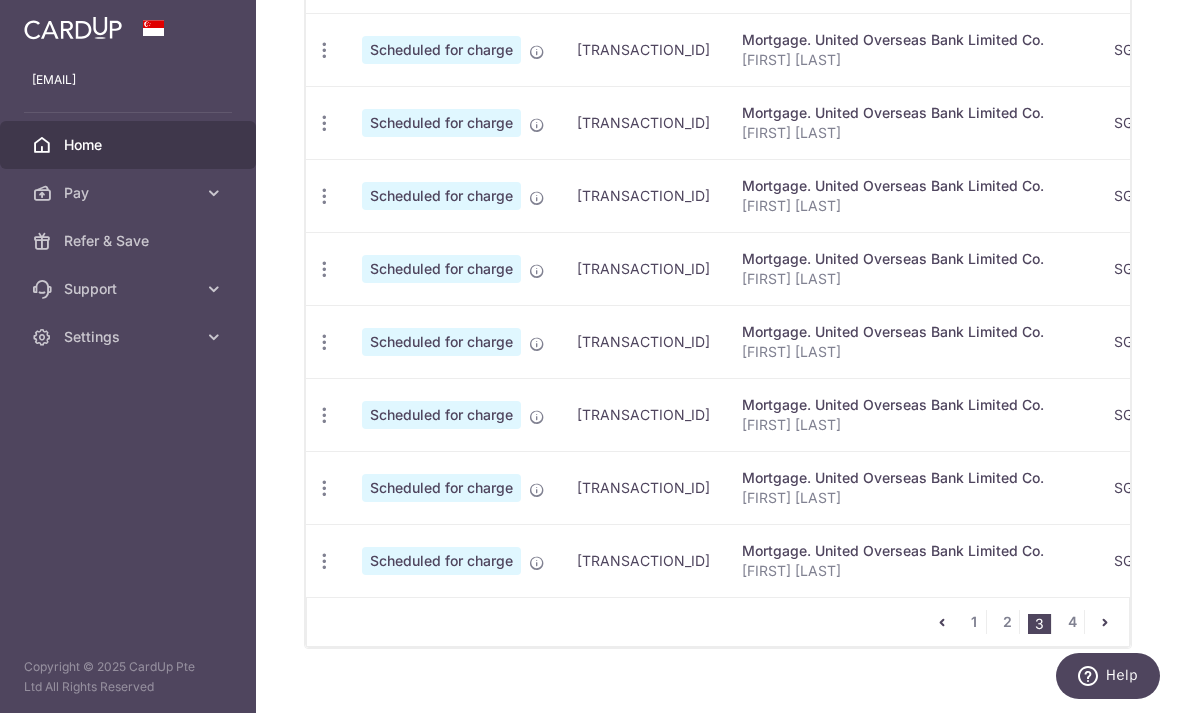 scroll, scrollTop: 850, scrollLeft: 0, axis: vertical 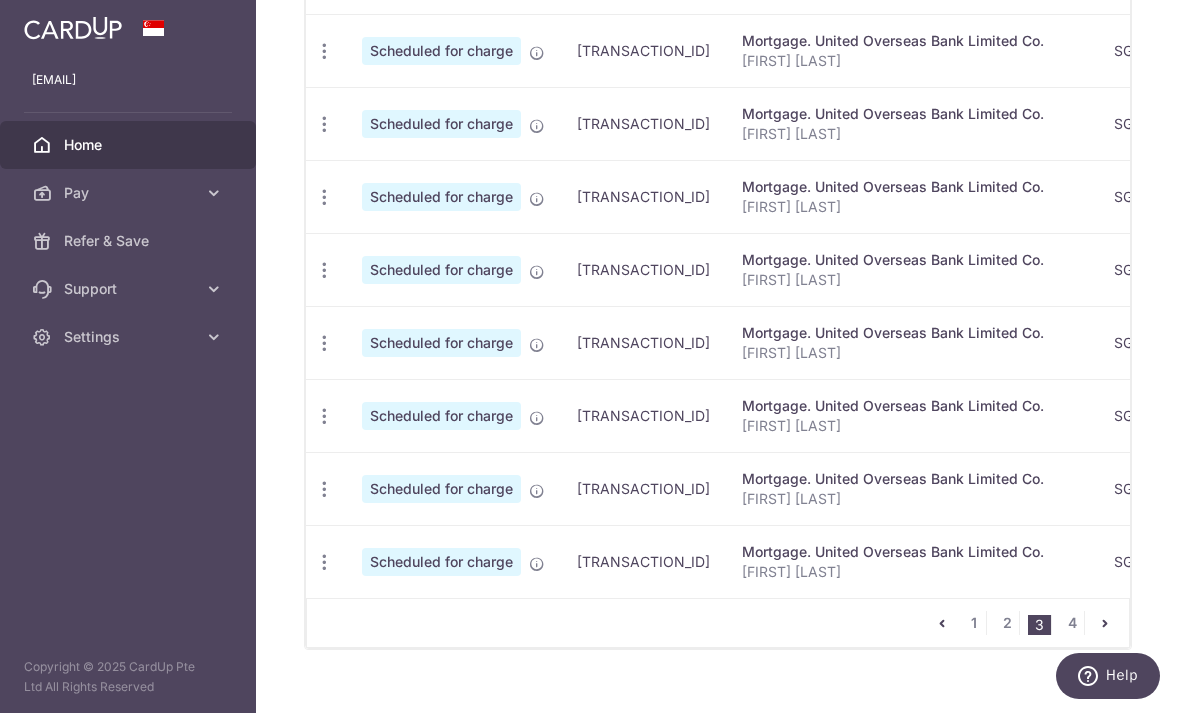 click on "1
2
3
4" at bounding box center (1029, 623) 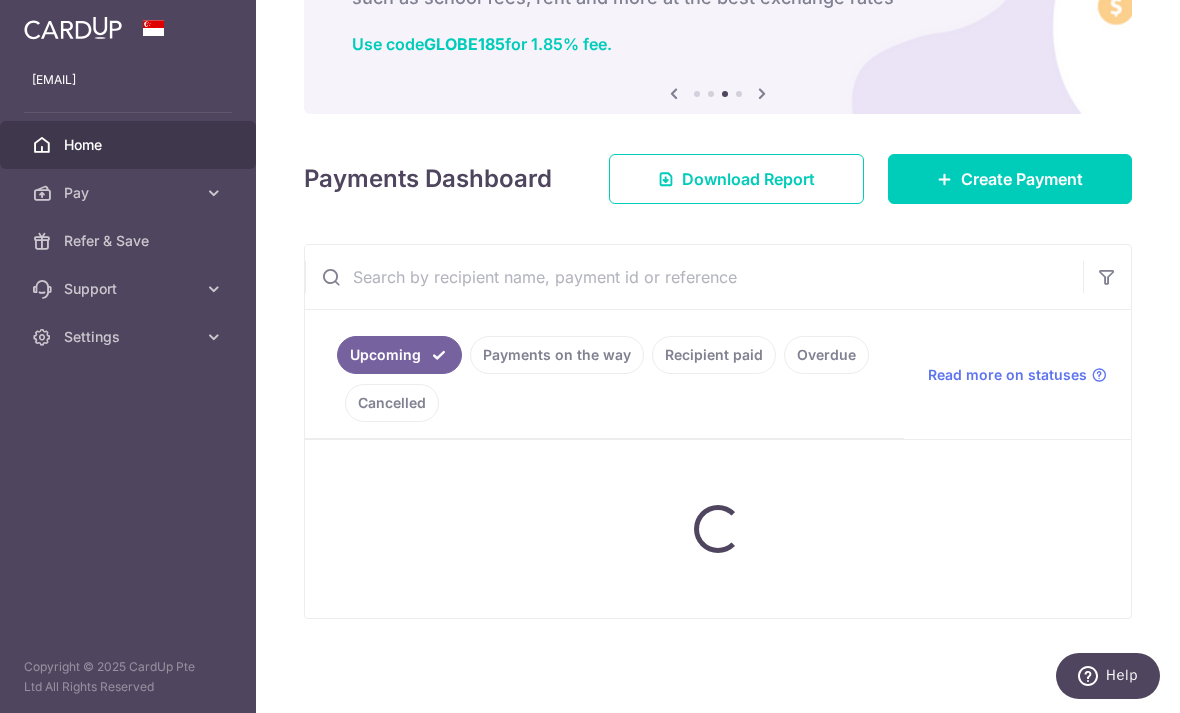 scroll, scrollTop: 127, scrollLeft: 0, axis: vertical 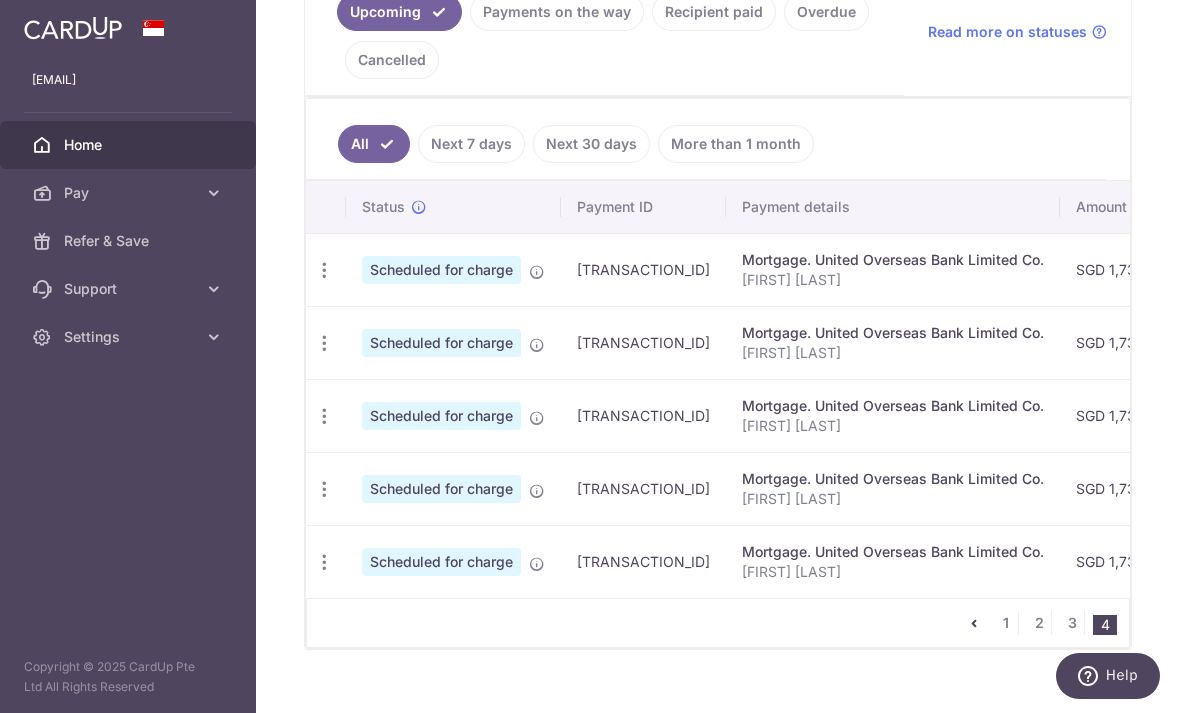 click on "2" at bounding box center [1039, 623] 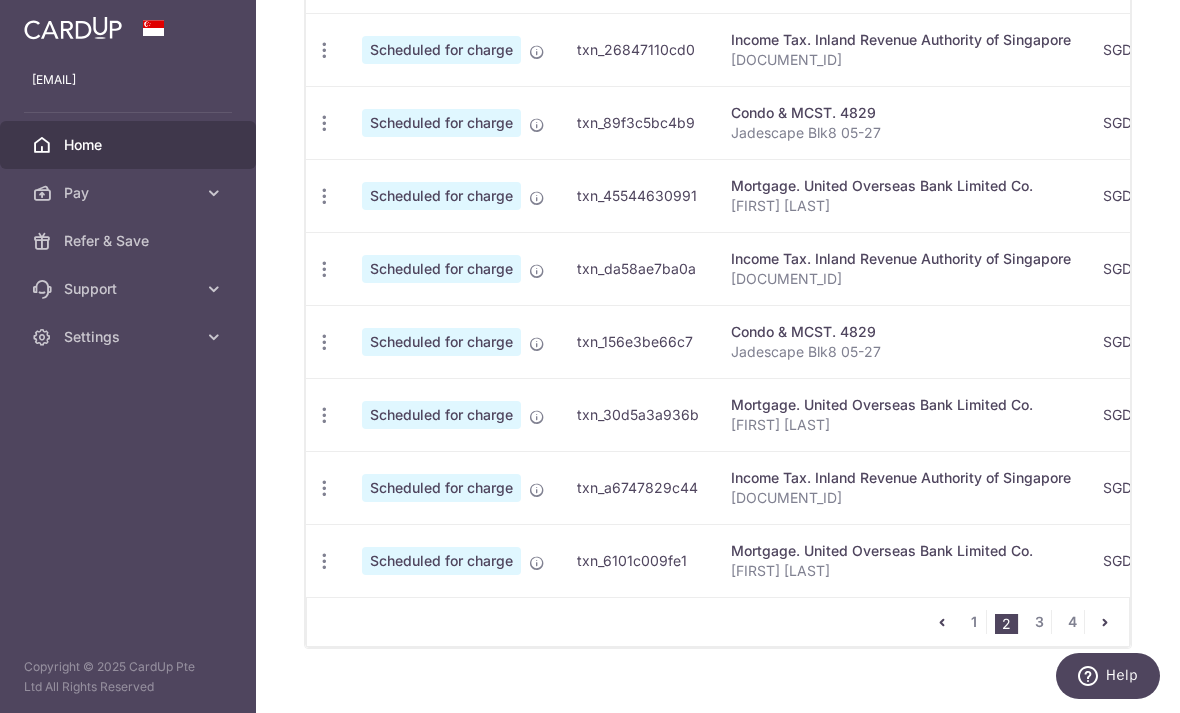 scroll, scrollTop: 850, scrollLeft: 0, axis: vertical 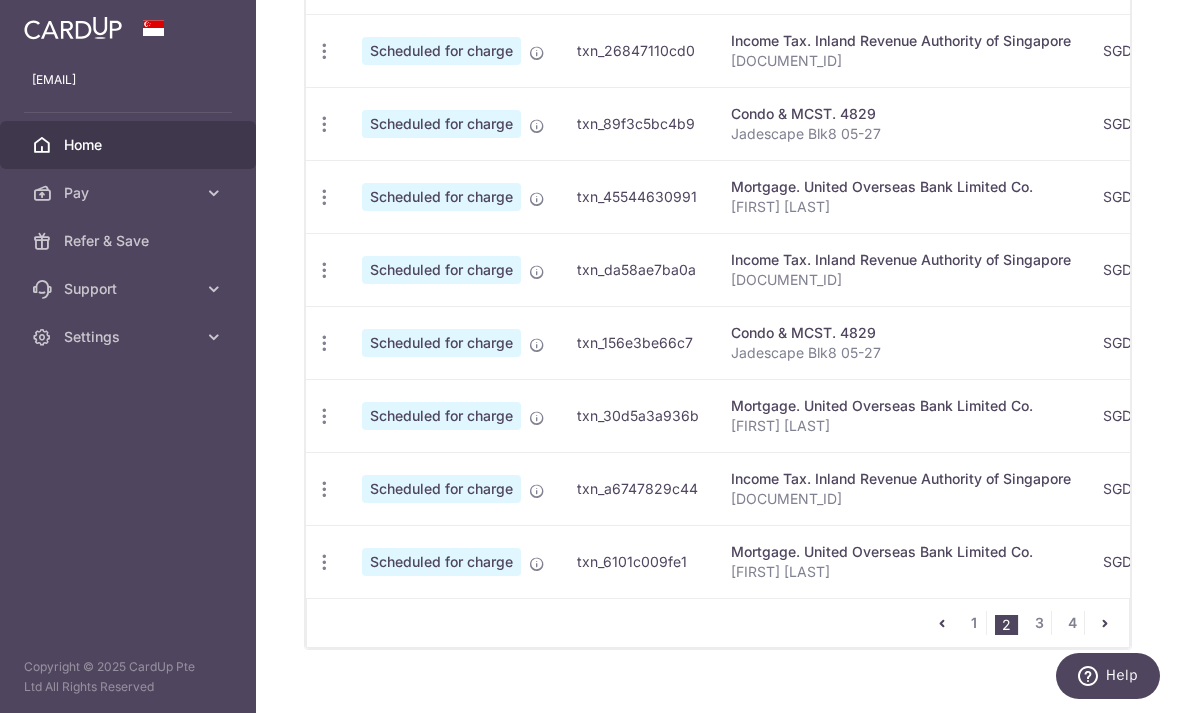 click on "1" at bounding box center [974, 623] 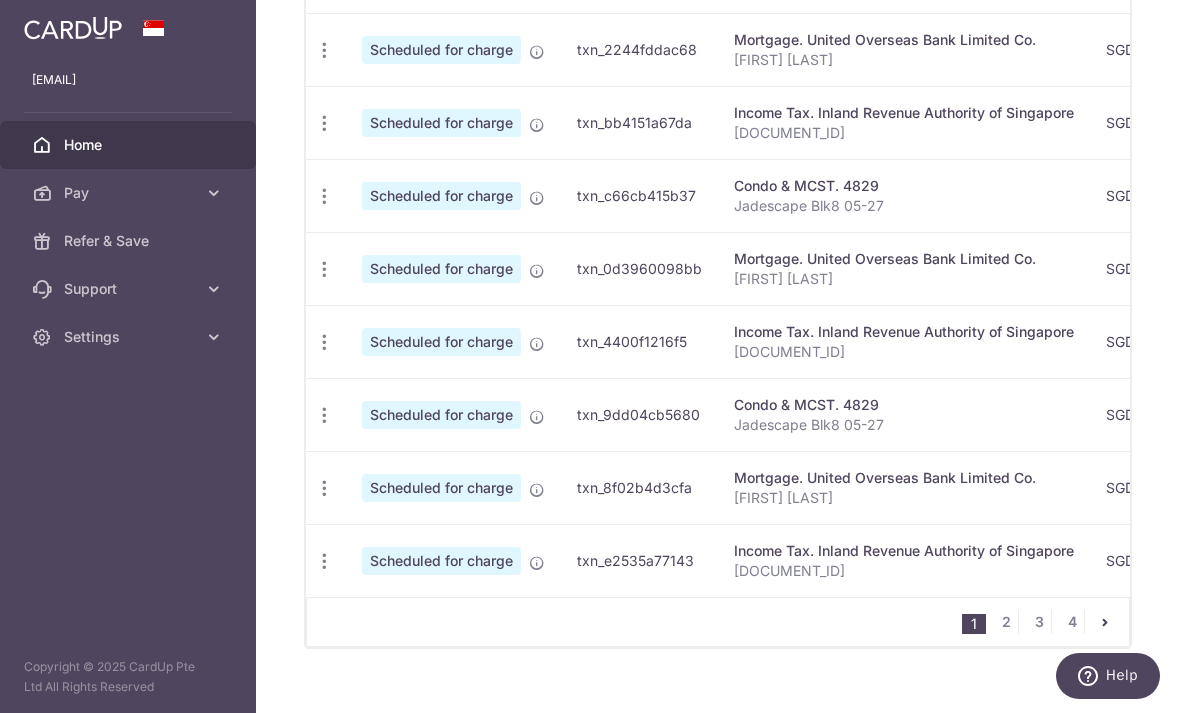 scroll, scrollTop: 850, scrollLeft: 0, axis: vertical 